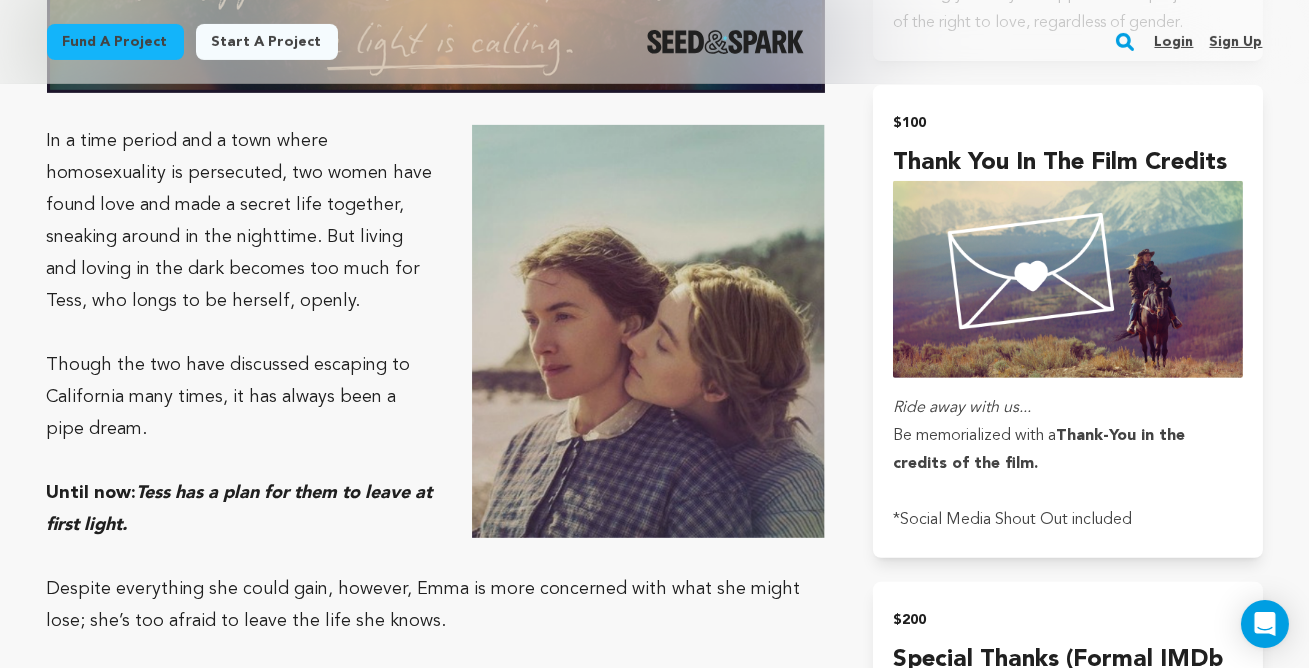 scroll, scrollTop: 1715, scrollLeft: 0, axis: vertical 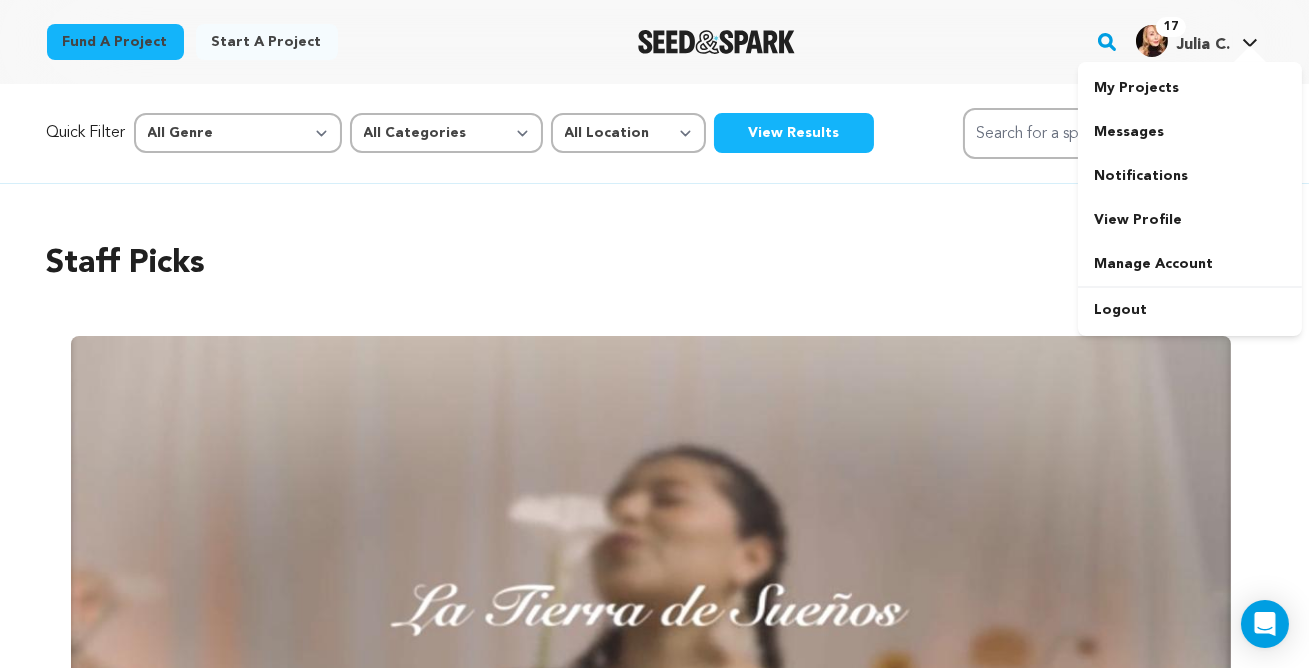 click at bounding box center (1152, 41) 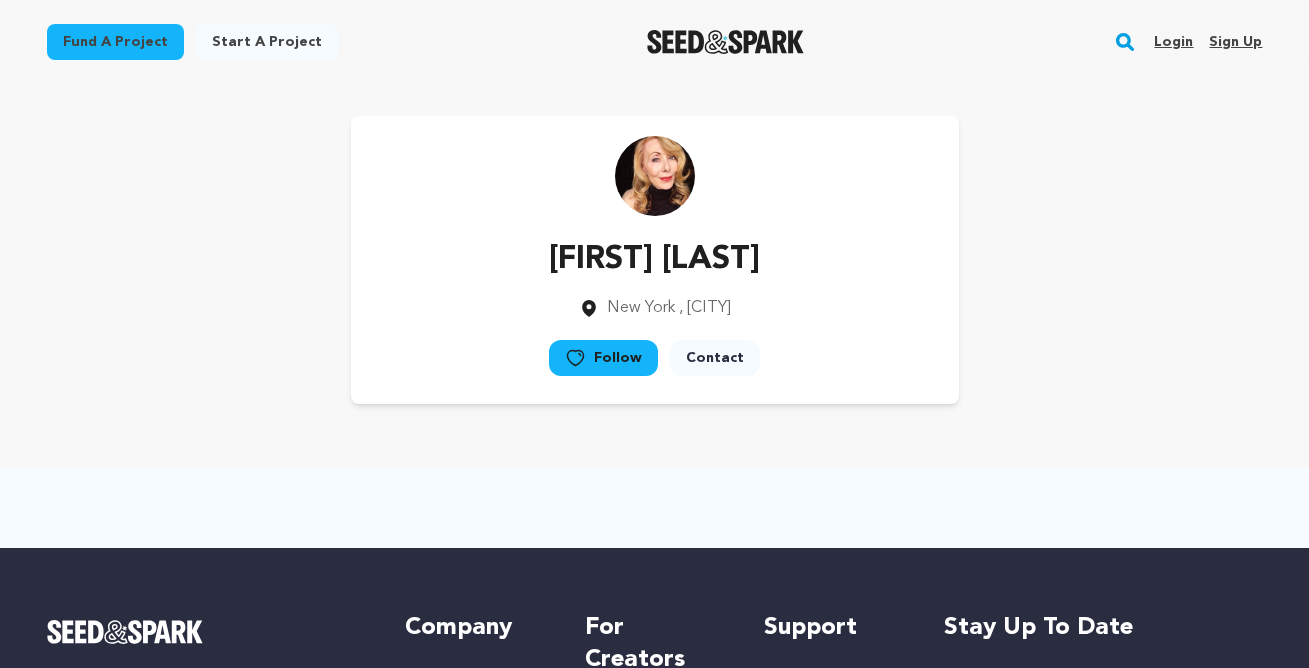 scroll, scrollTop: 0, scrollLeft: 0, axis: both 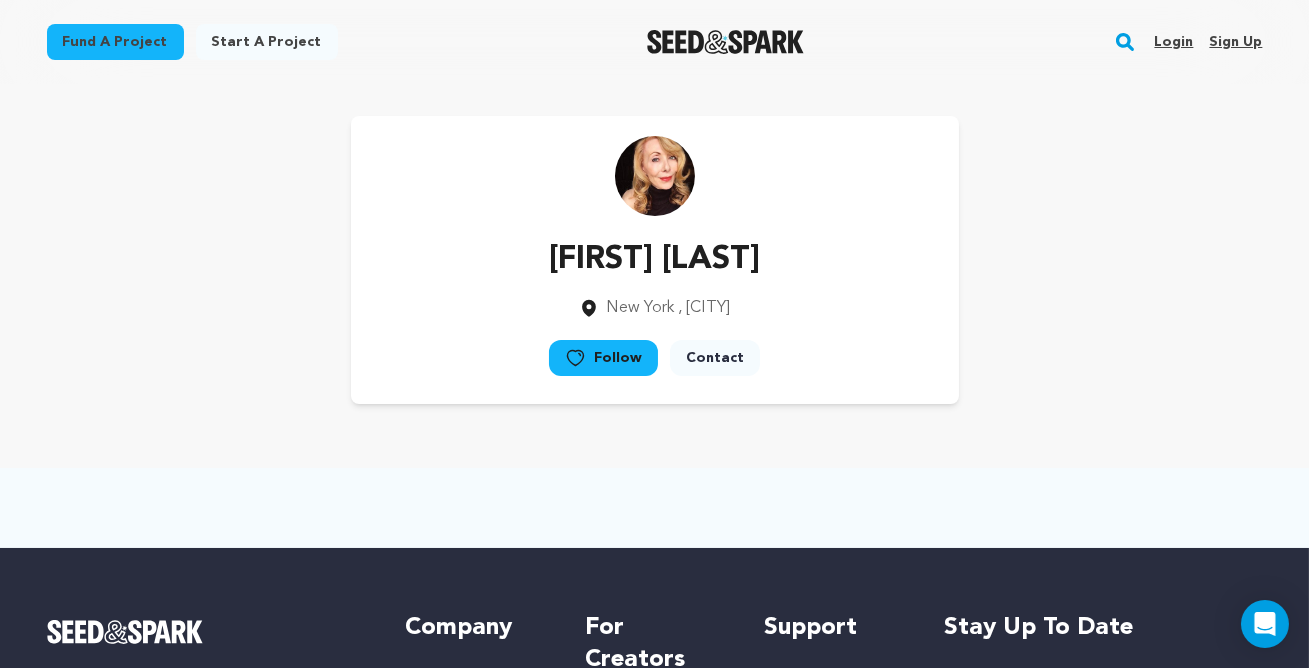 click on "Login" at bounding box center (1173, 42) 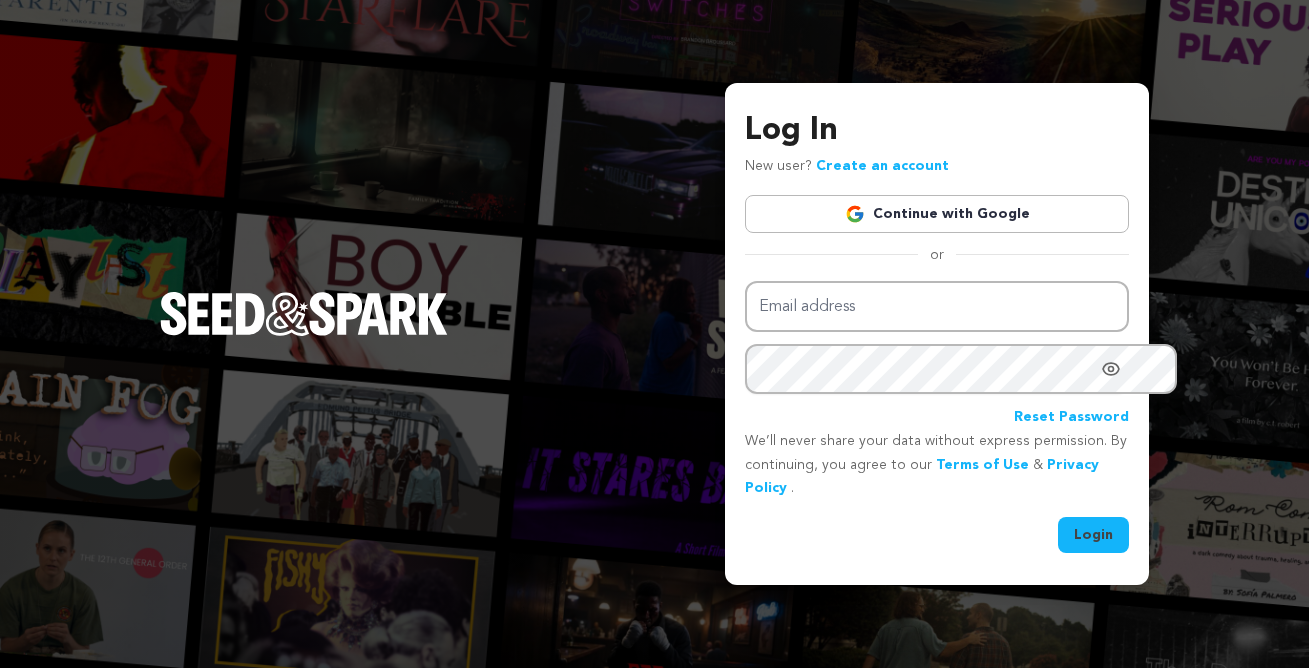 scroll, scrollTop: 0, scrollLeft: 0, axis: both 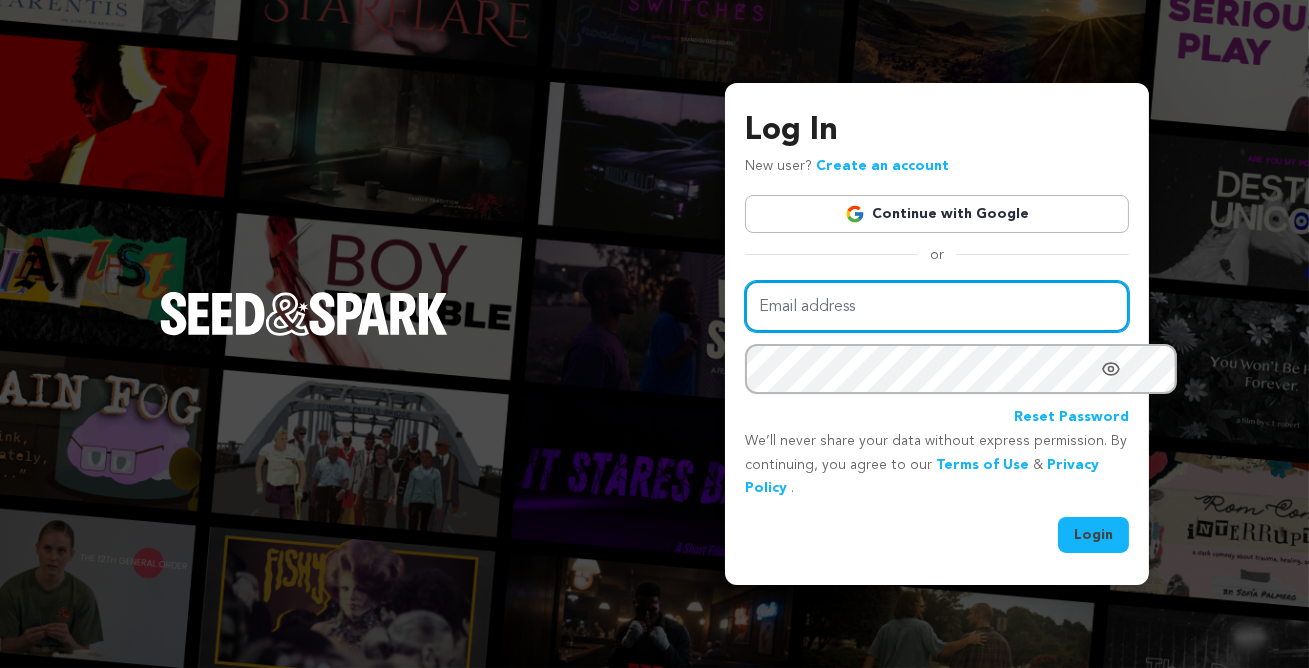 type on "juliacampanelli@gmail.com" 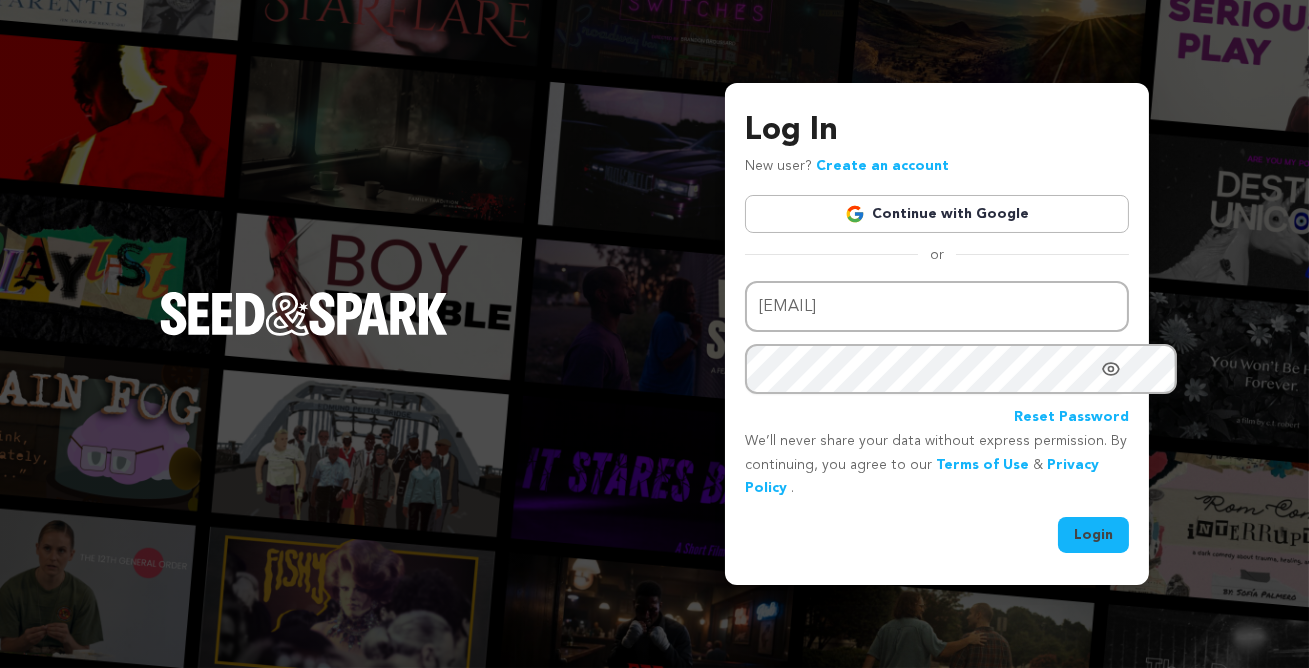 click on "Login" at bounding box center [1093, 535] 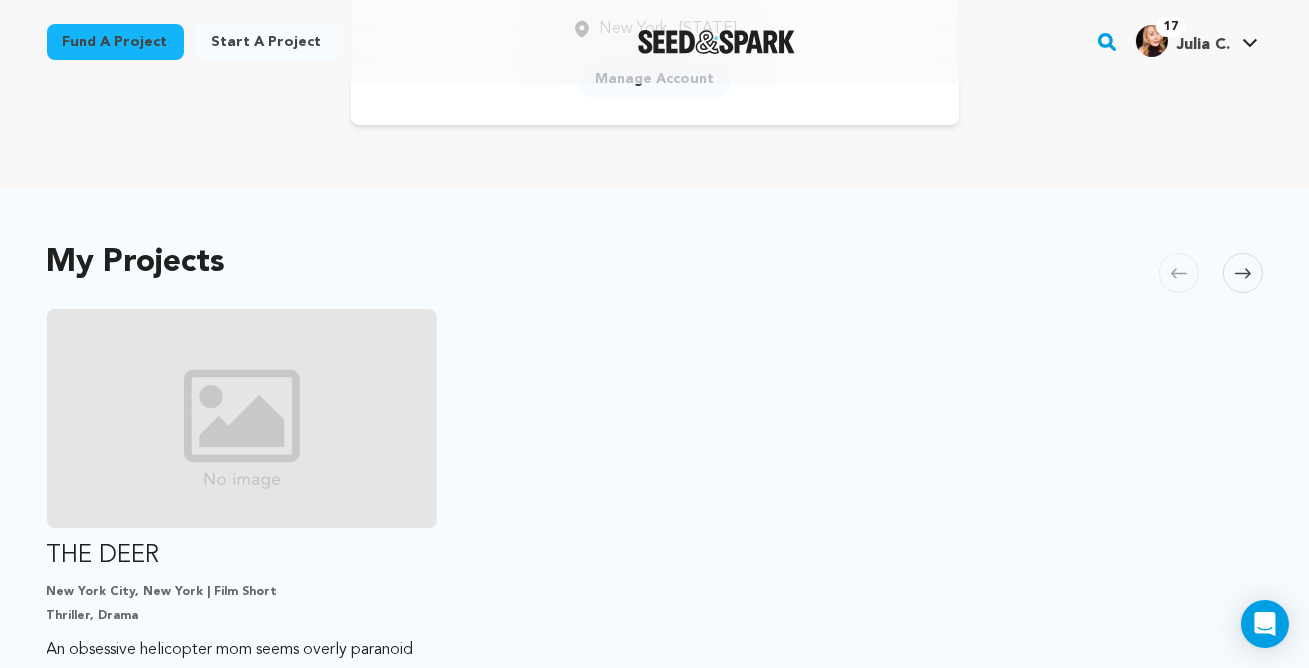scroll, scrollTop: 289, scrollLeft: 0, axis: vertical 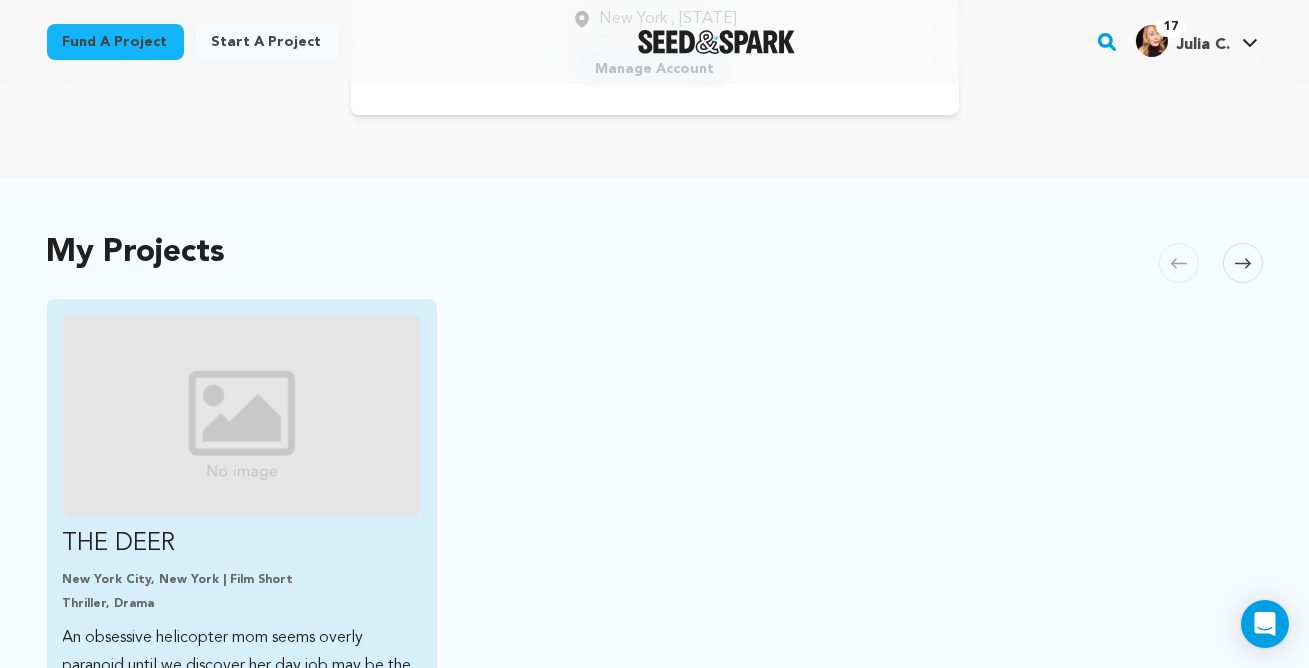 click at bounding box center (242, 415) 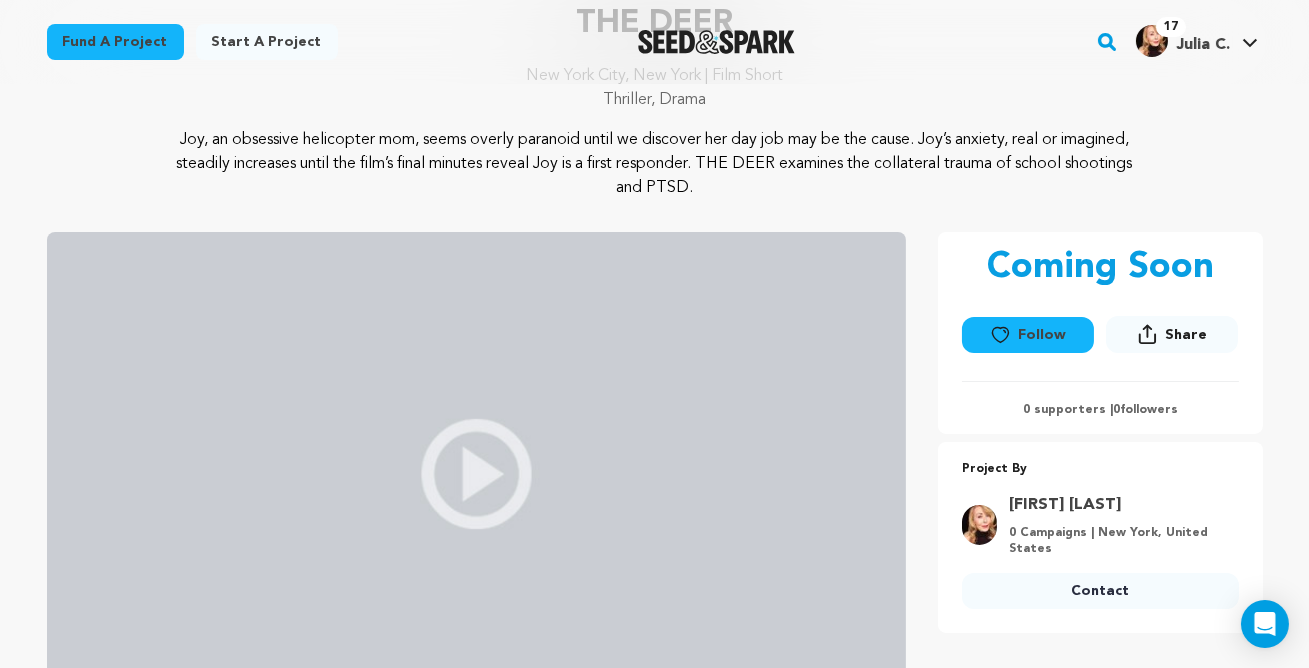 scroll, scrollTop: 0, scrollLeft: 0, axis: both 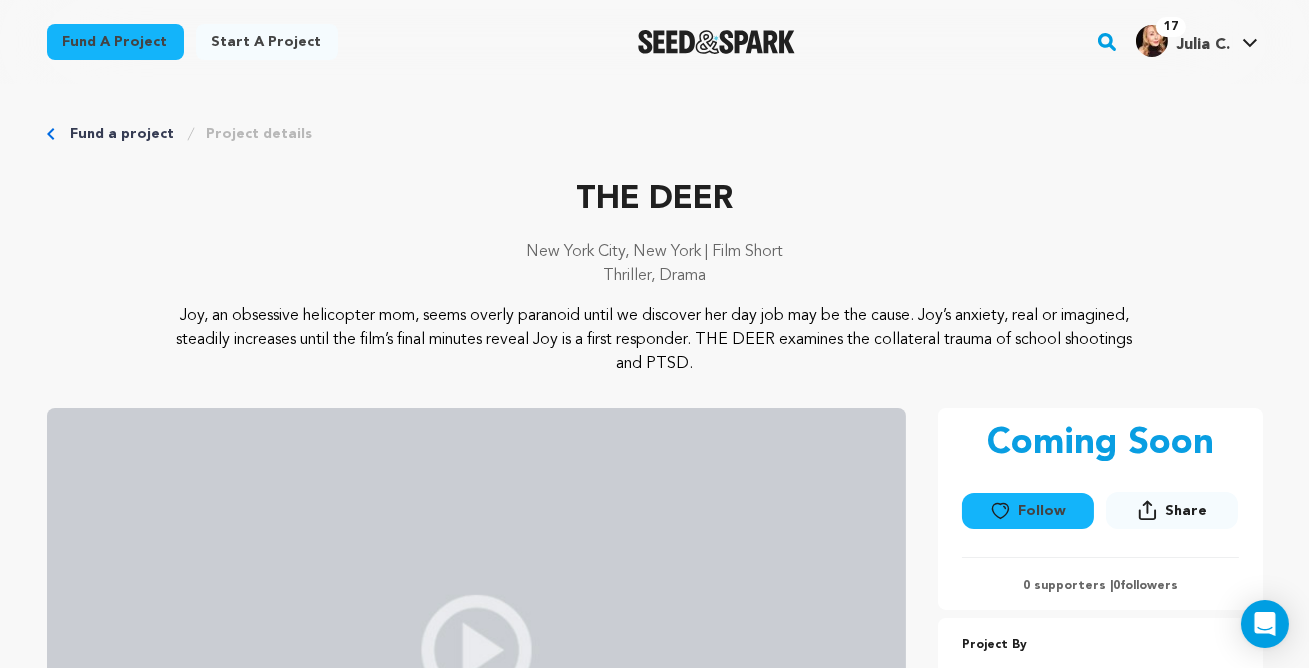 click on "Julia C." at bounding box center [1203, 45] 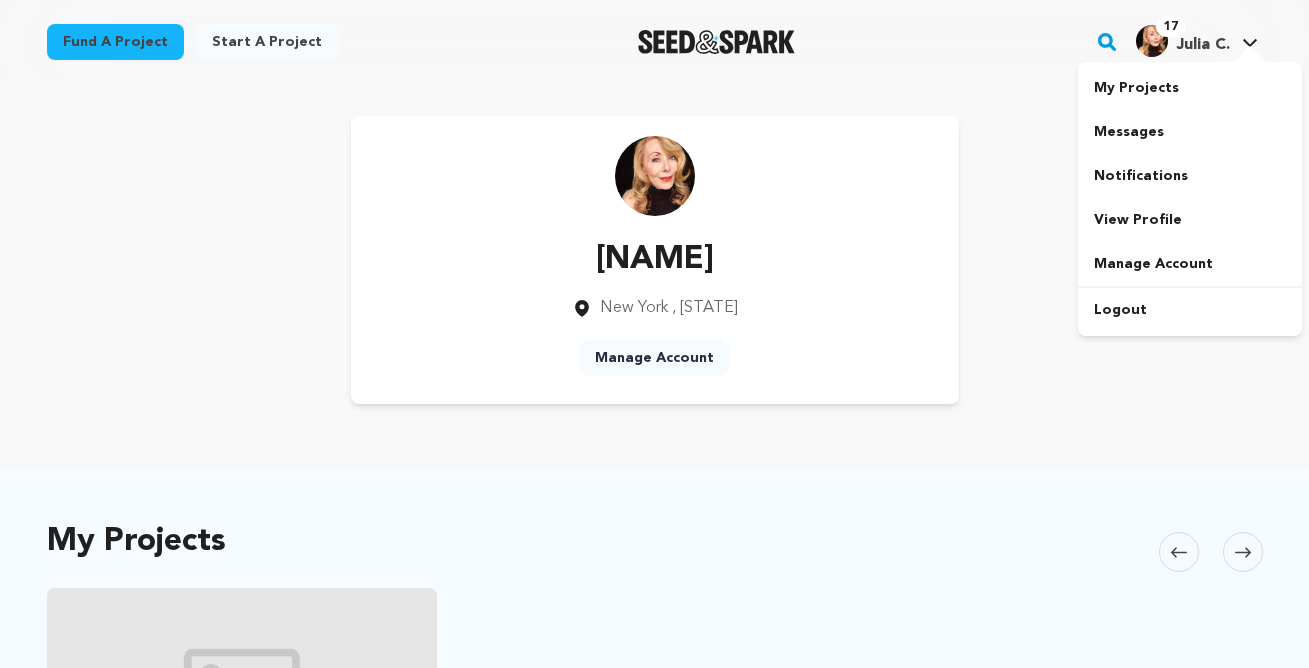 scroll, scrollTop: 0, scrollLeft: 0, axis: both 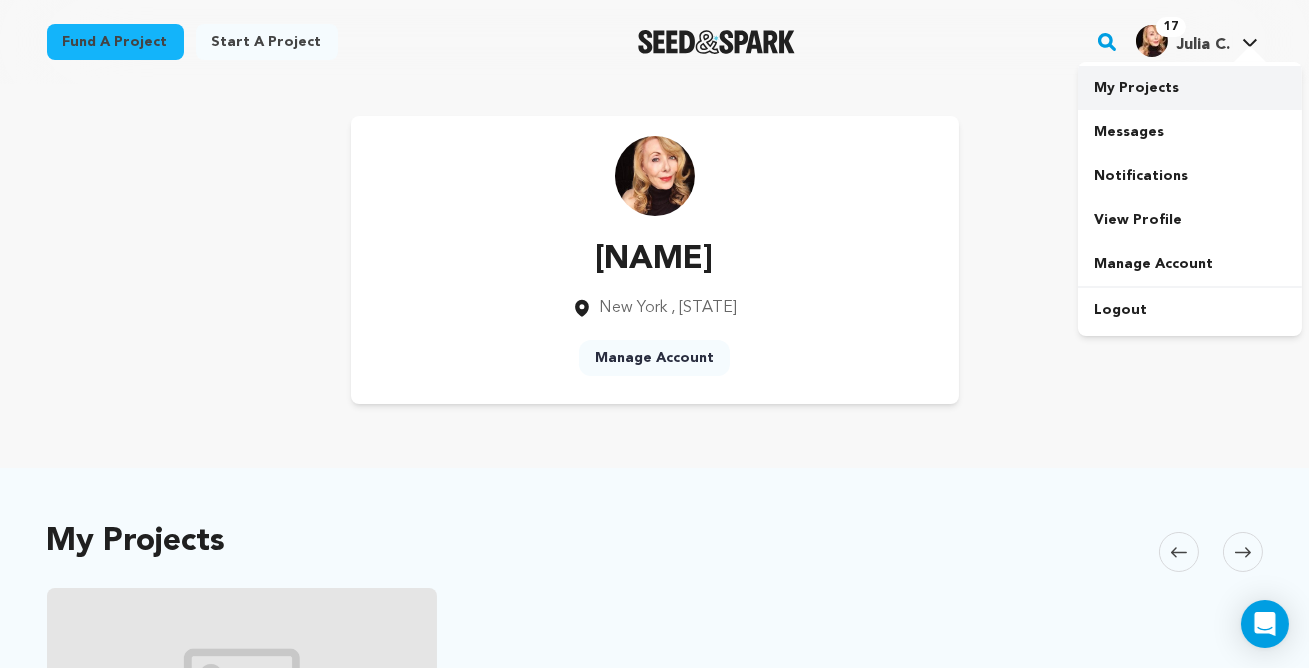 click on "My Projects" at bounding box center [1190, 88] 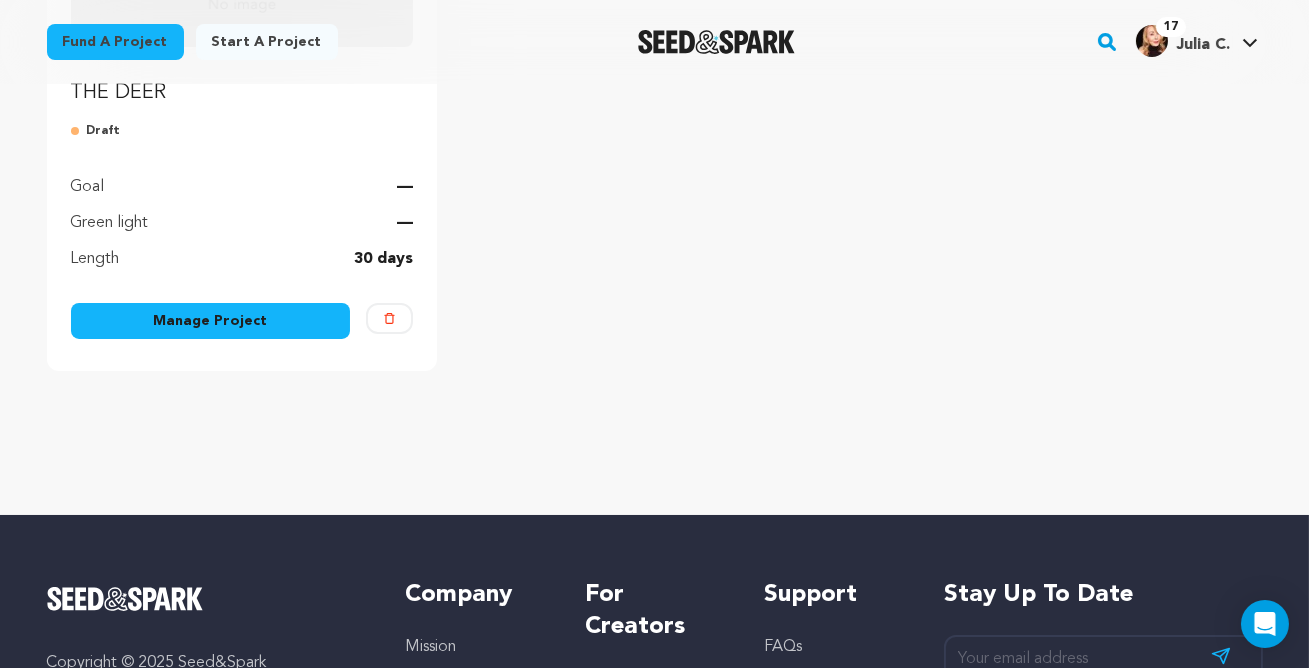 scroll, scrollTop: 504, scrollLeft: 0, axis: vertical 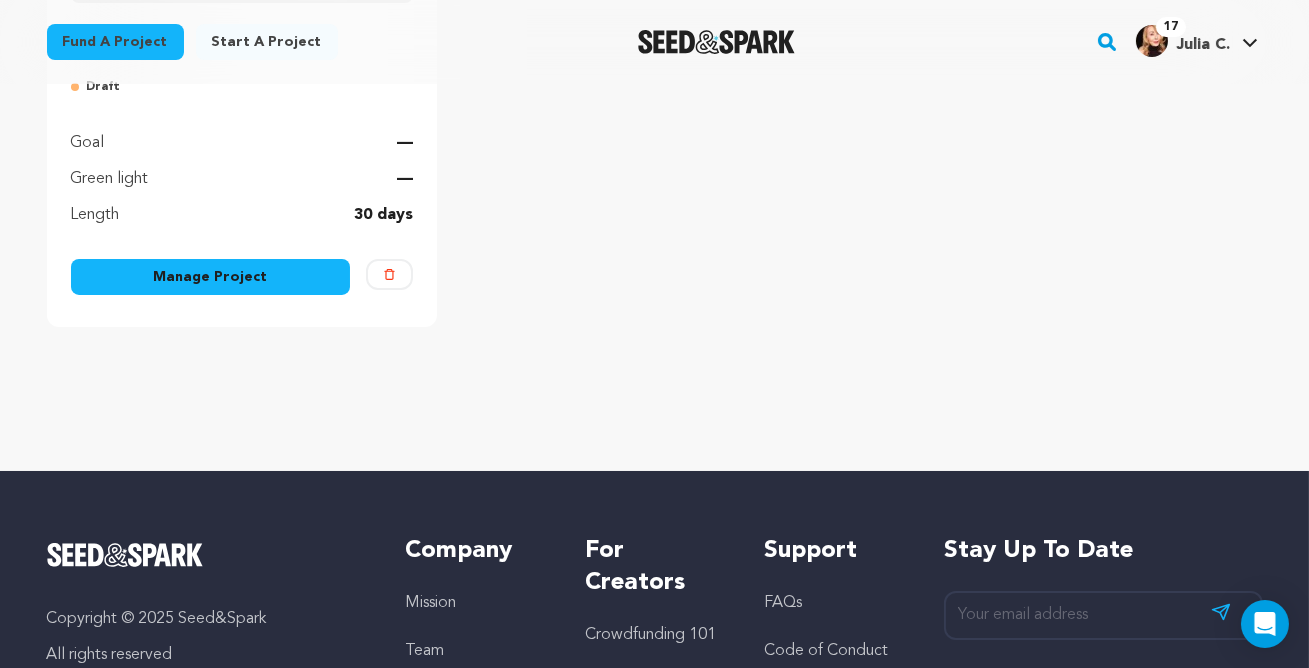click on "Manage Project" at bounding box center [211, 277] 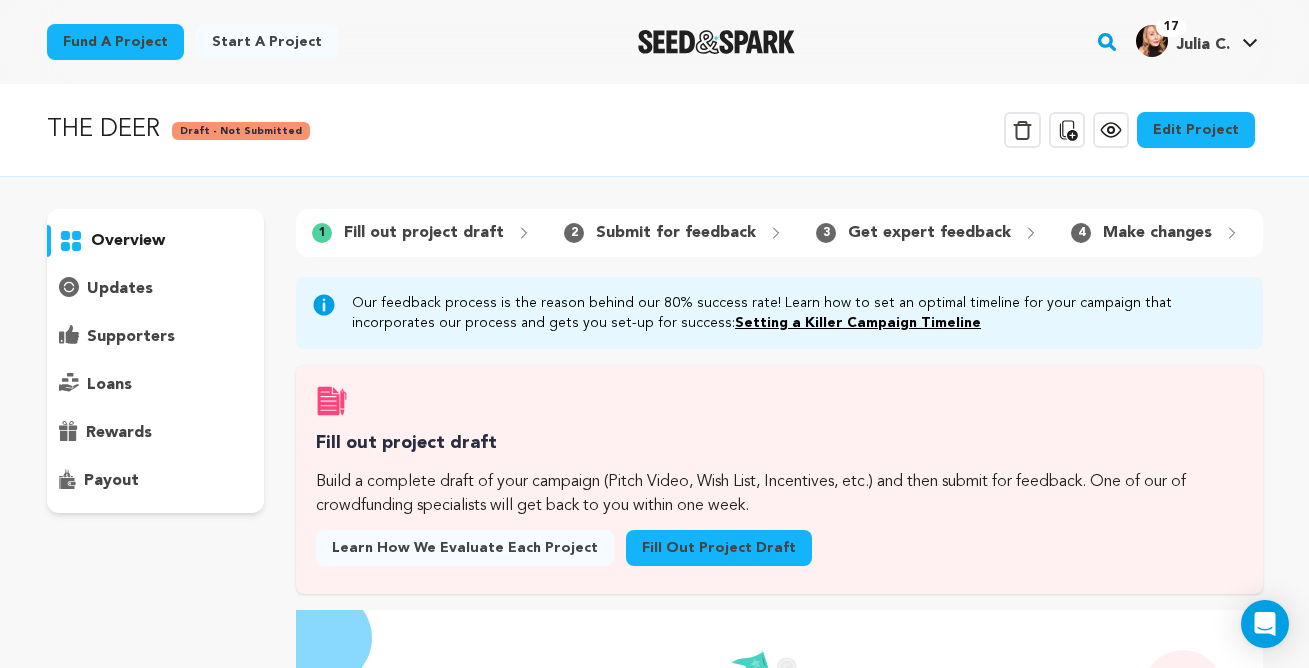 scroll, scrollTop: 0, scrollLeft: 0, axis: both 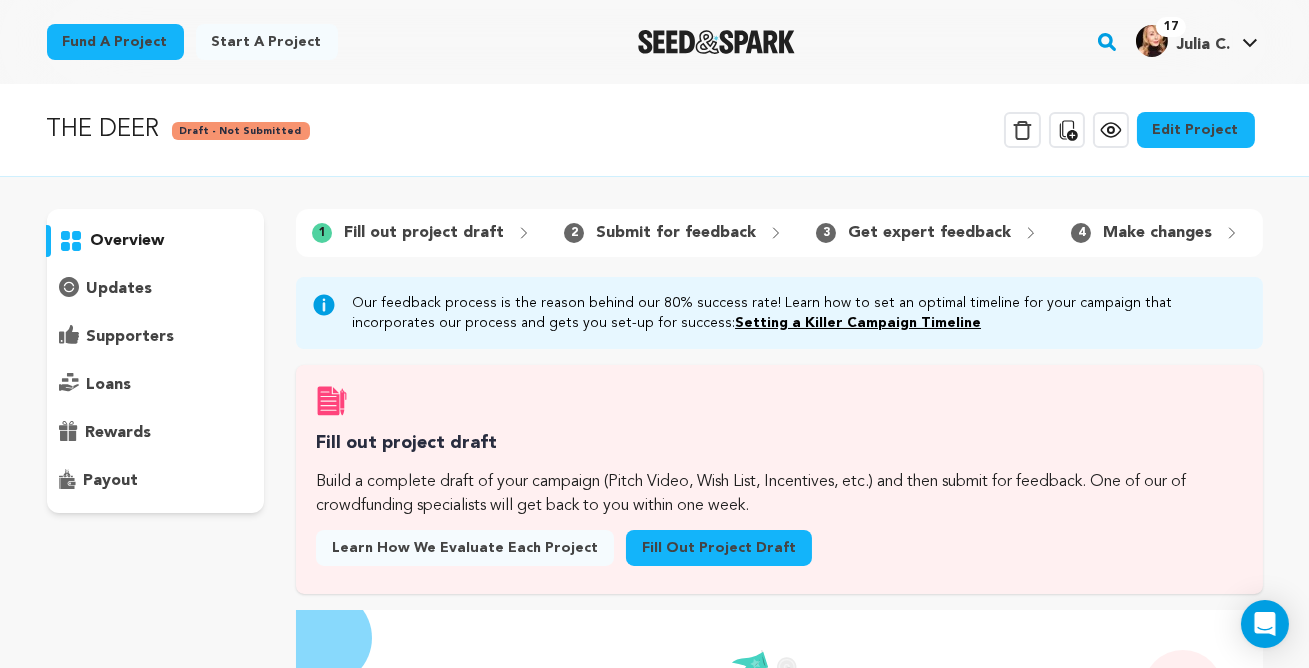 click on "Edit Project" at bounding box center (1196, 130) 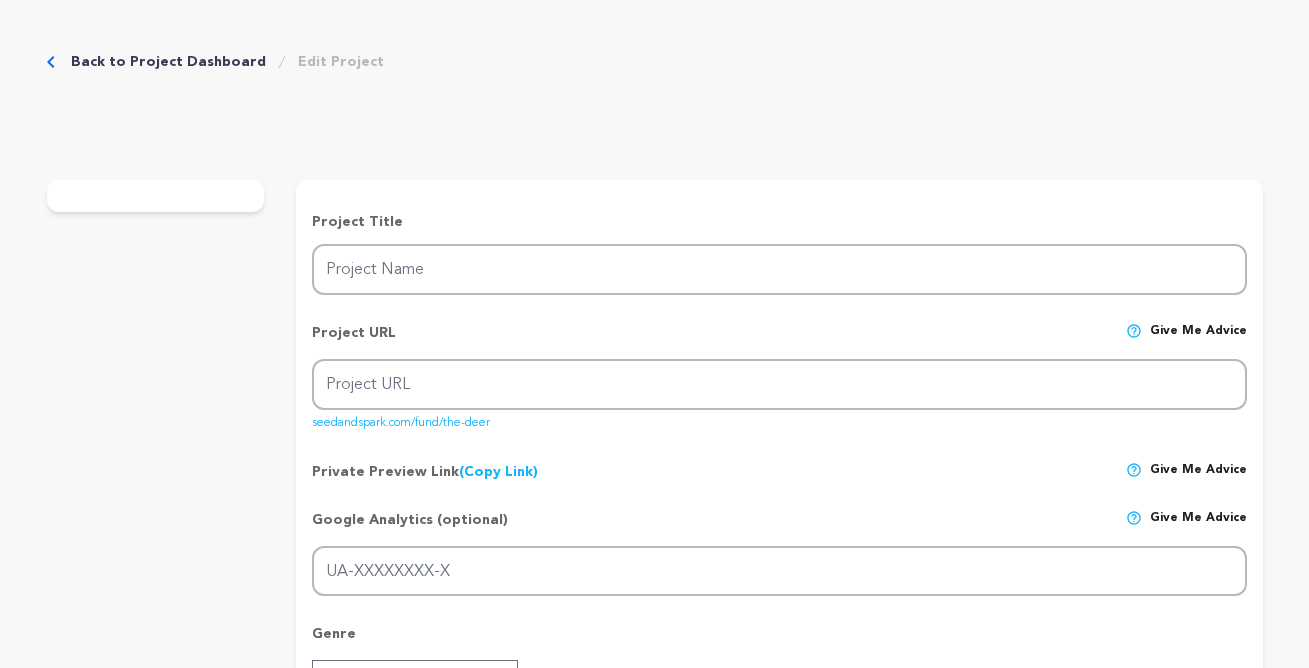 scroll, scrollTop: 0, scrollLeft: 0, axis: both 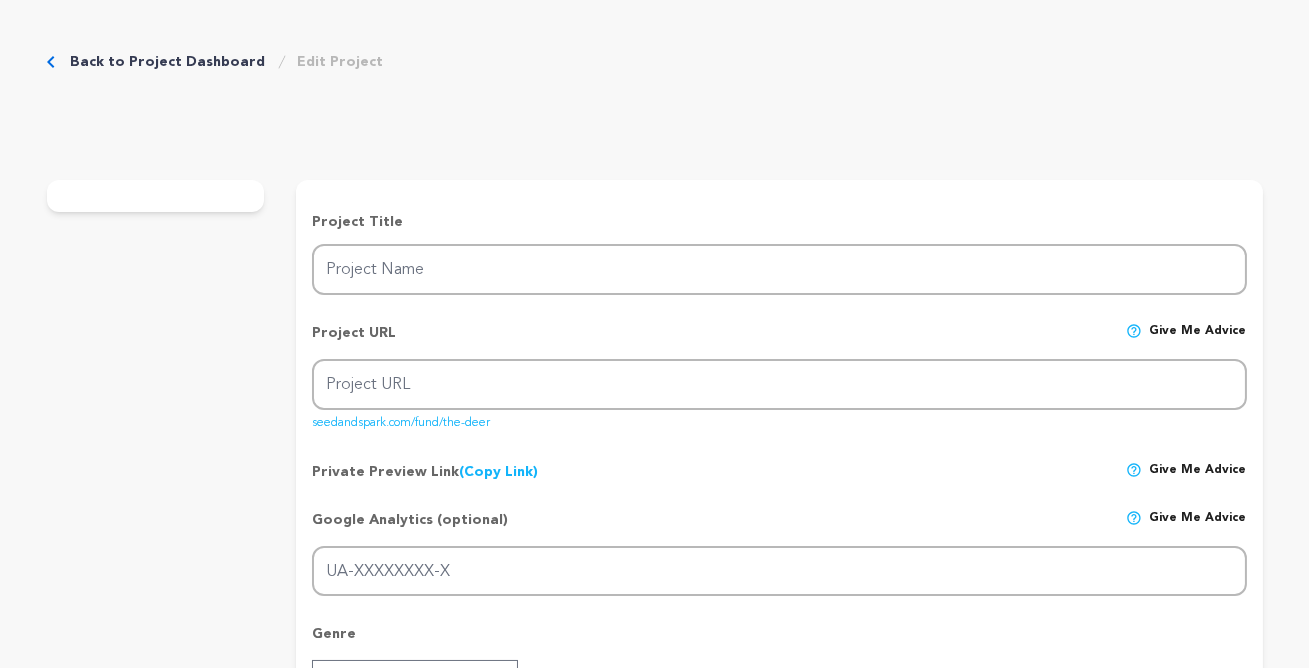 type on "THE DEER" 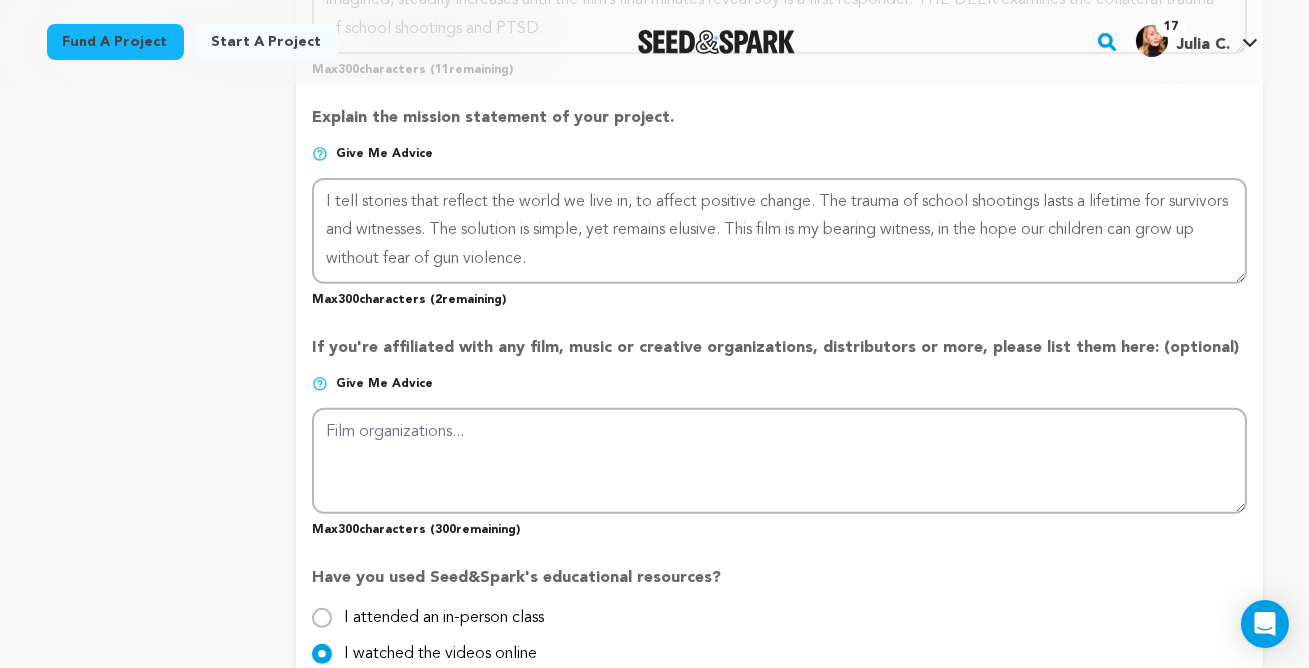 scroll, scrollTop: 1543, scrollLeft: 0, axis: vertical 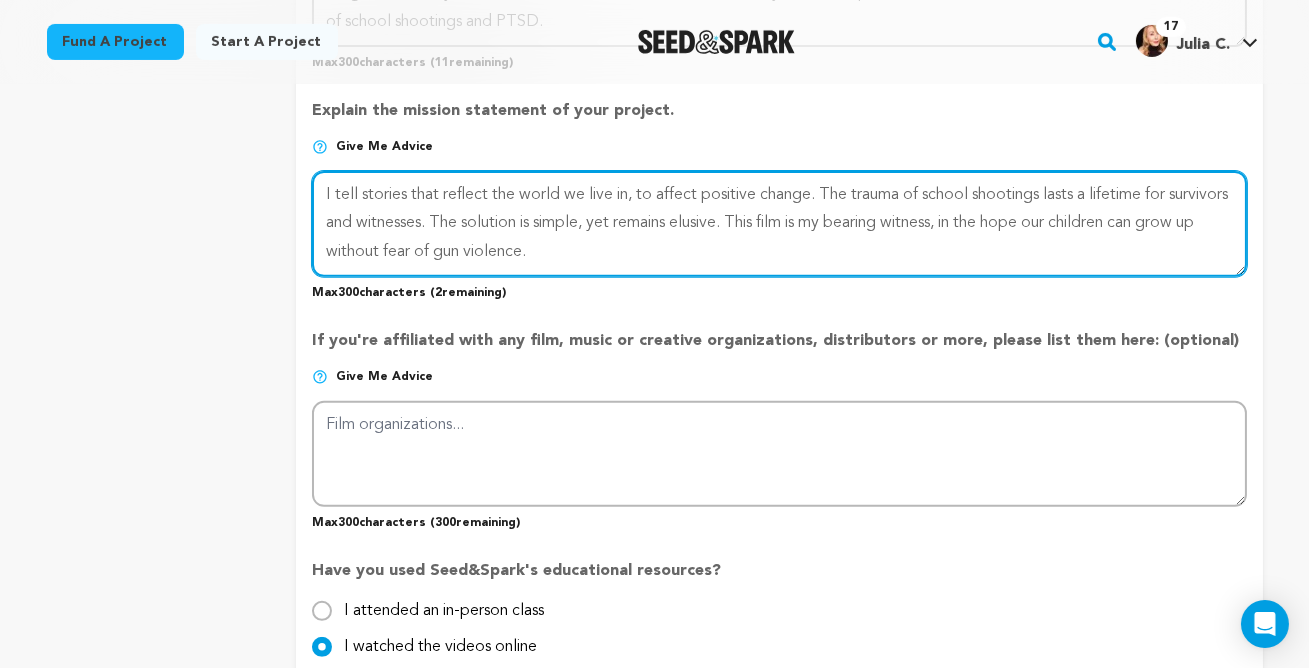 click at bounding box center [779, 224] 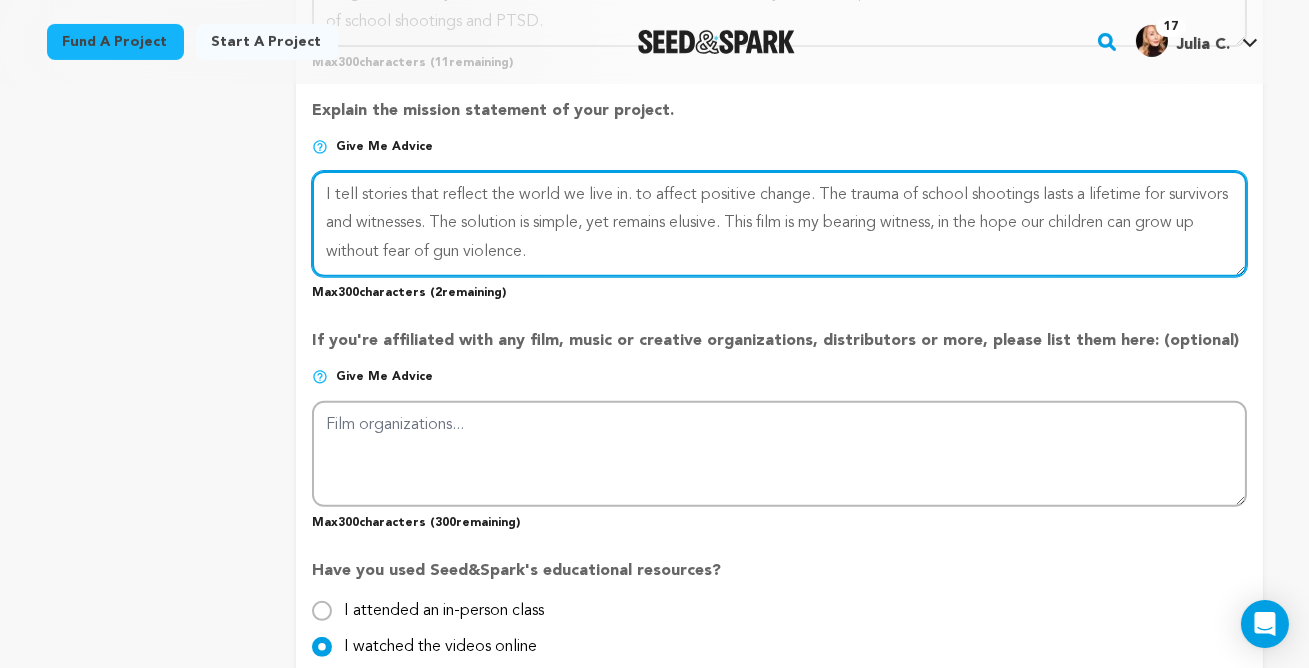 drag, startPoint x: 816, startPoint y: 364, endPoint x: 640, endPoint y: 371, distance: 176.13914 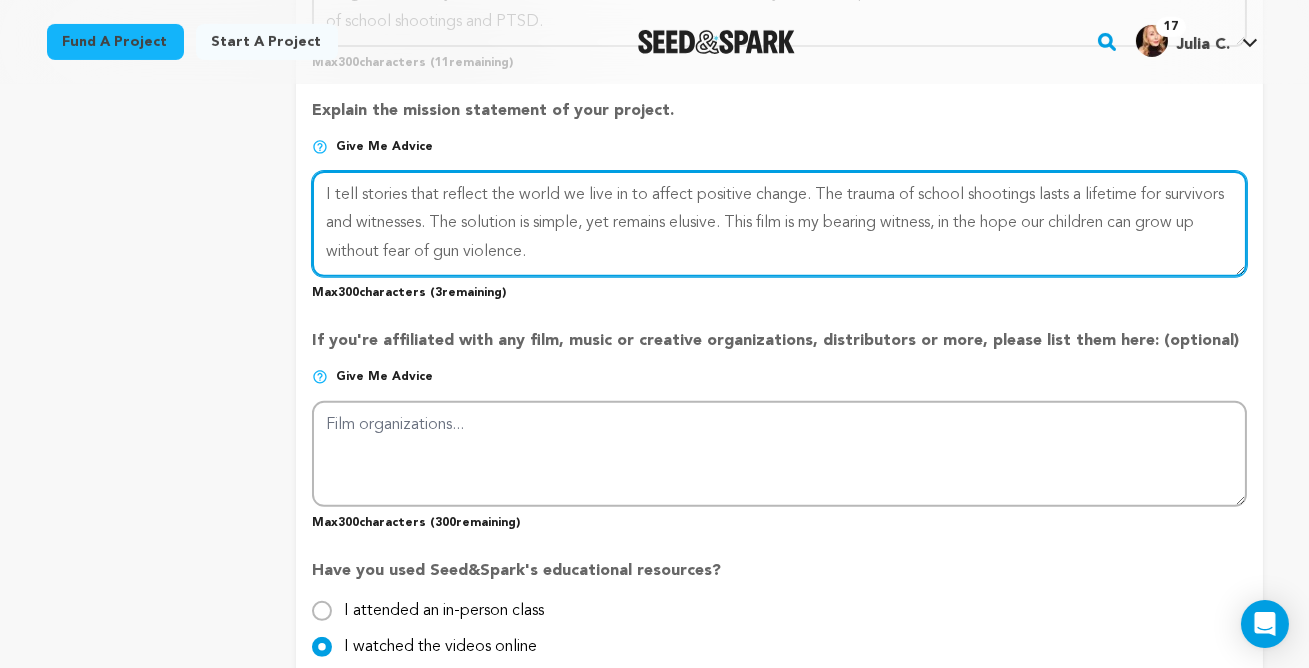 click at bounding box center [779, 224] 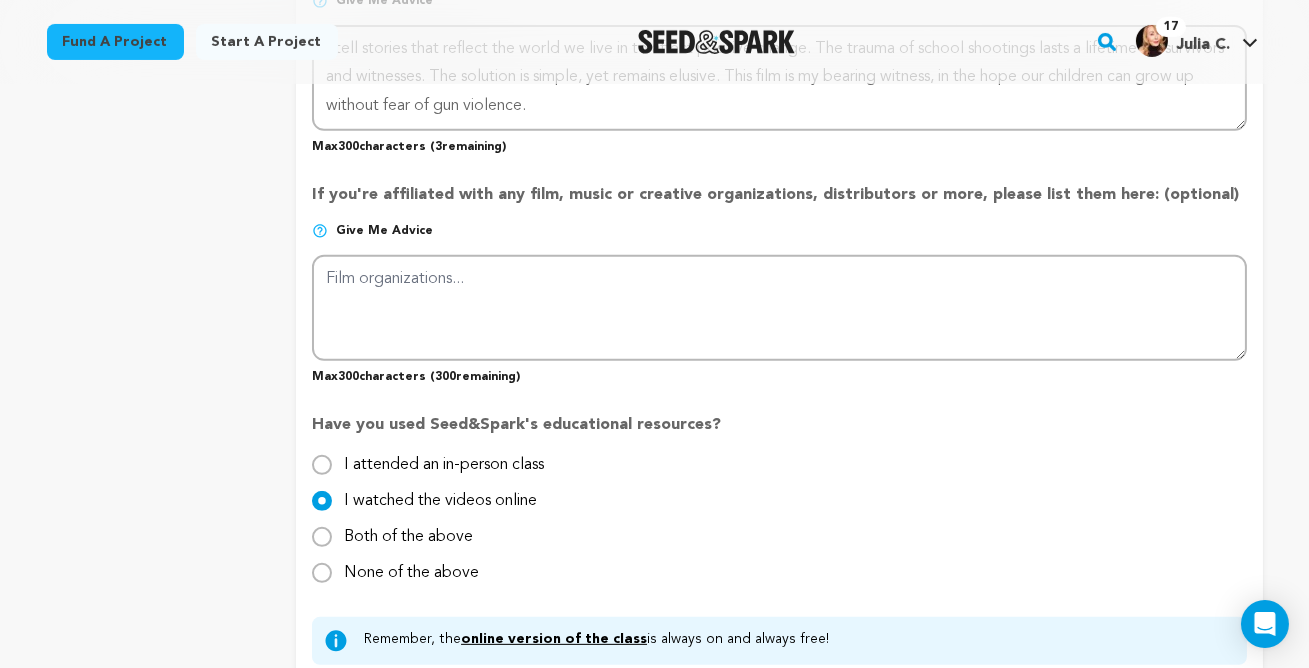 scroll, scrollTop: 1684, scrollLeft: 0, axis: vertical 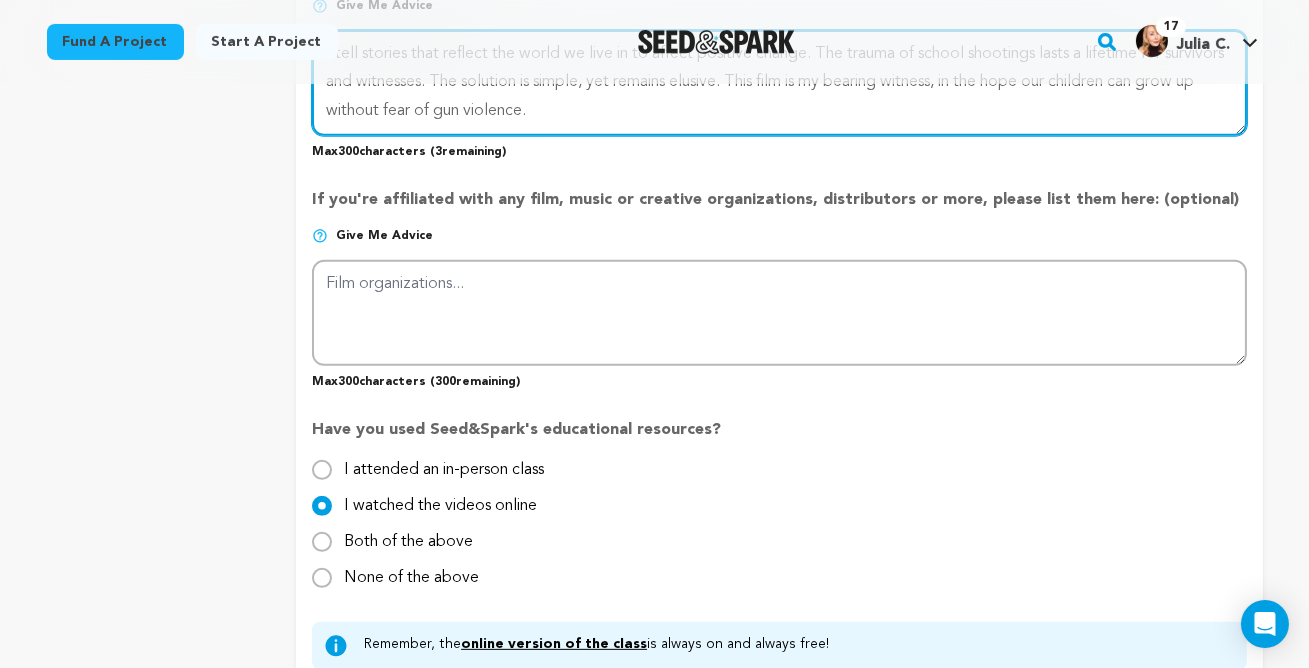 click at bounding box center (779, 83) 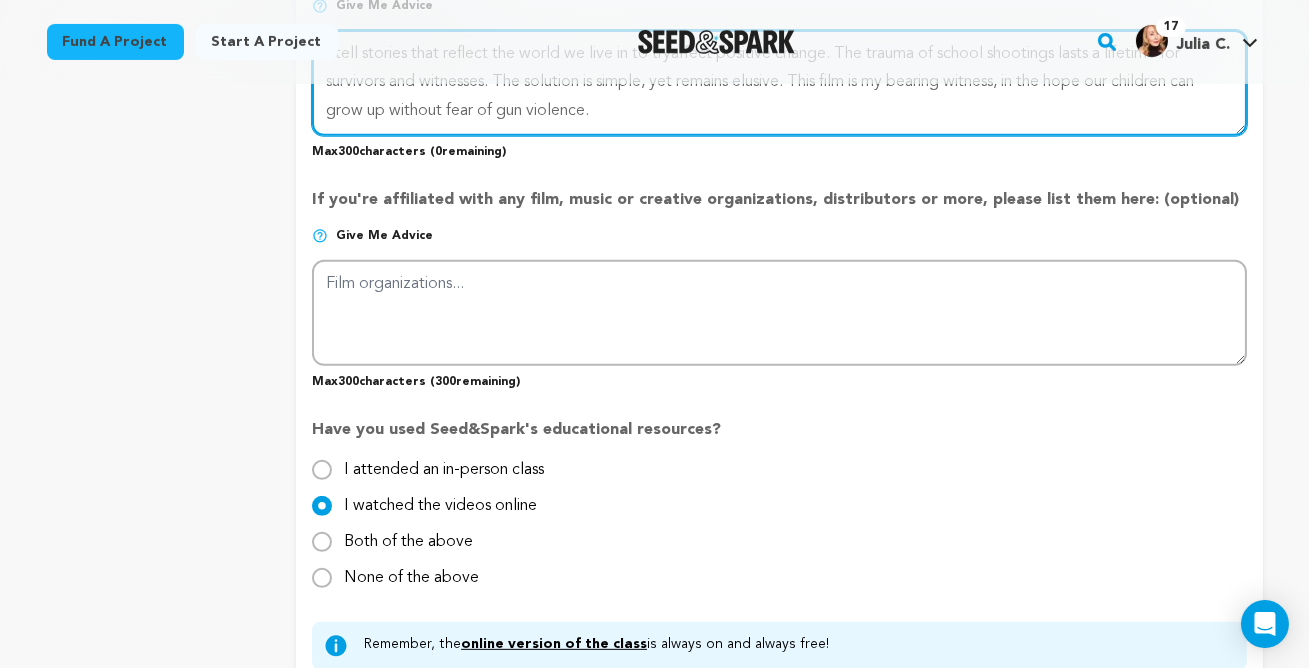 drag, startPoint x: 1148, startPoint y: 251, endPoint x: 1120, endPoint y: 252, distance: 28.01785 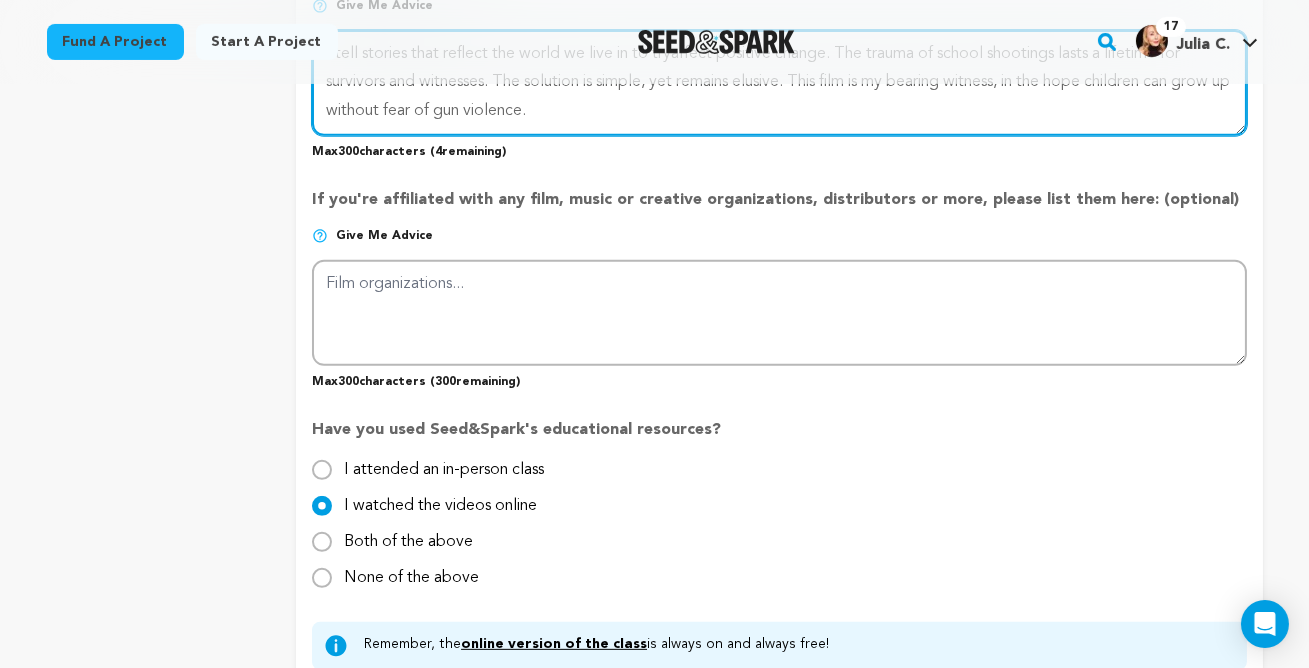 click at bounding box center [779, 83] 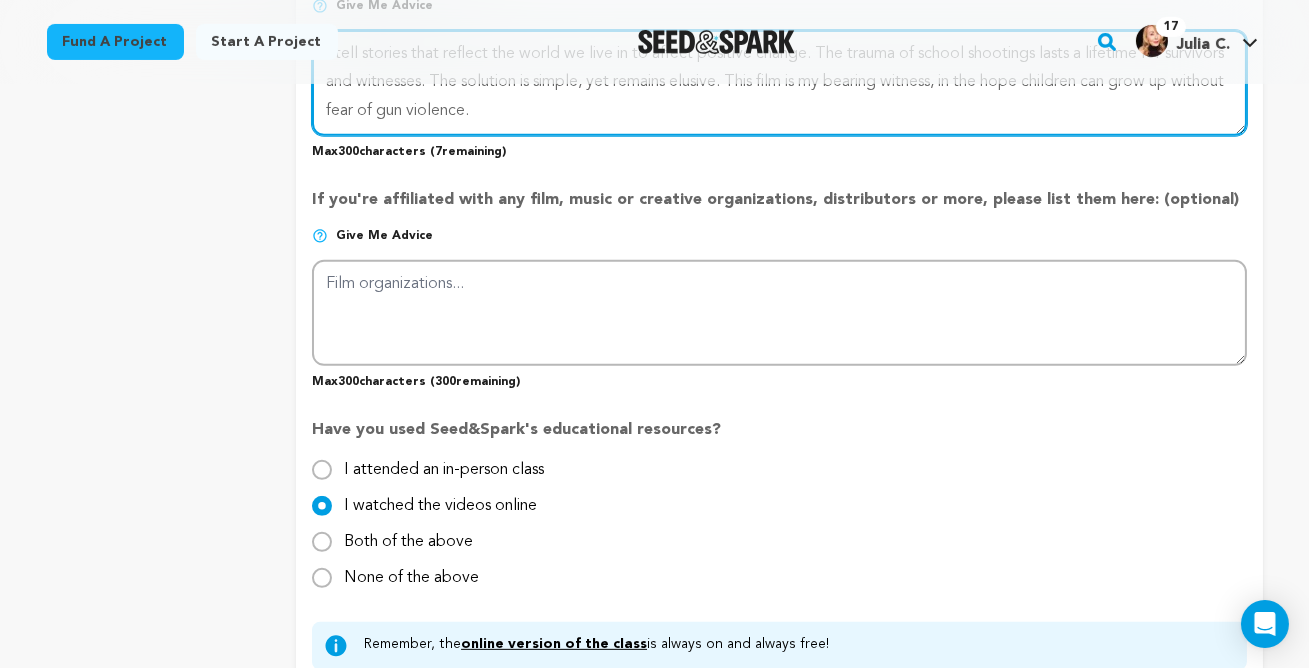 scroll, scrollTop: 1683, scrollLeft: 0, axis: vertical 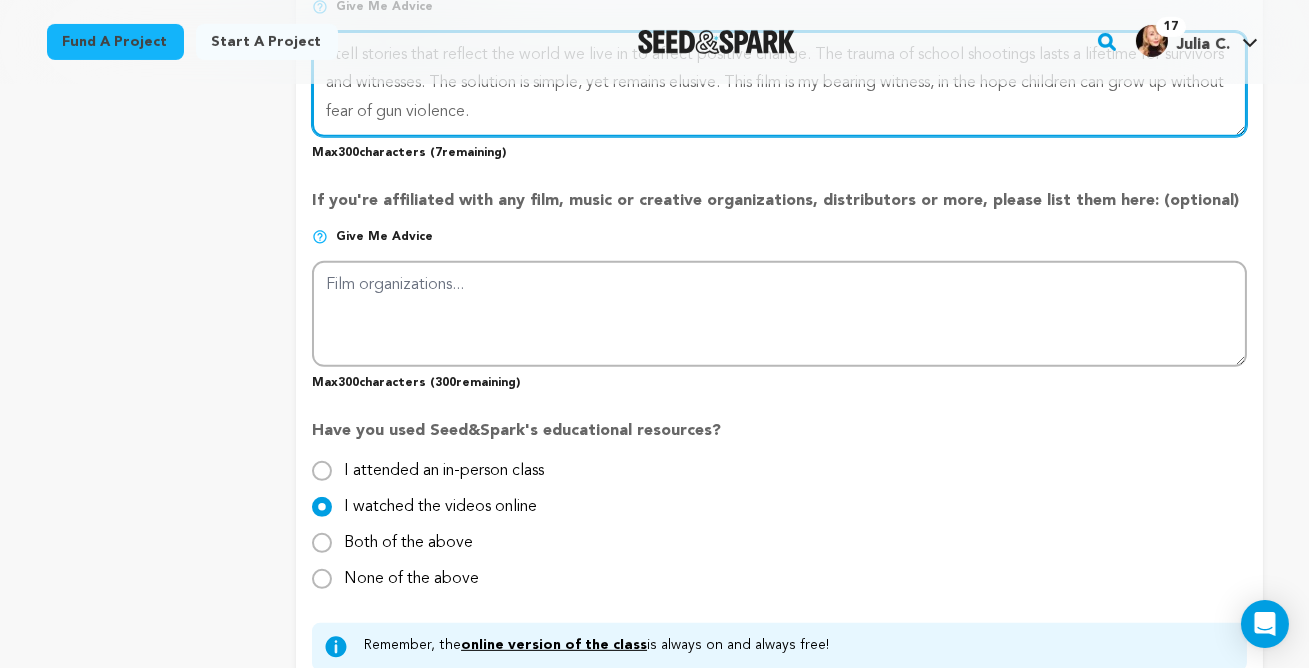 click at bounding box center (779, 84) 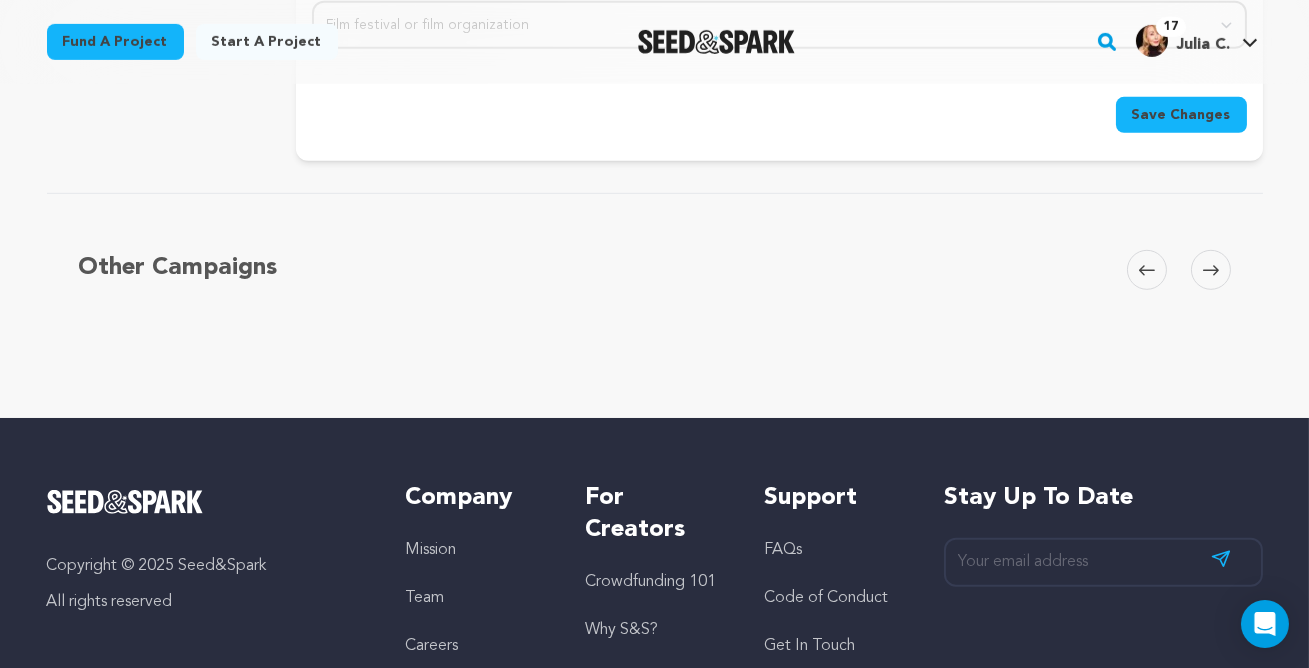 scroll, scrollTop: 2420, scrollLeft: 0, axis: vertical 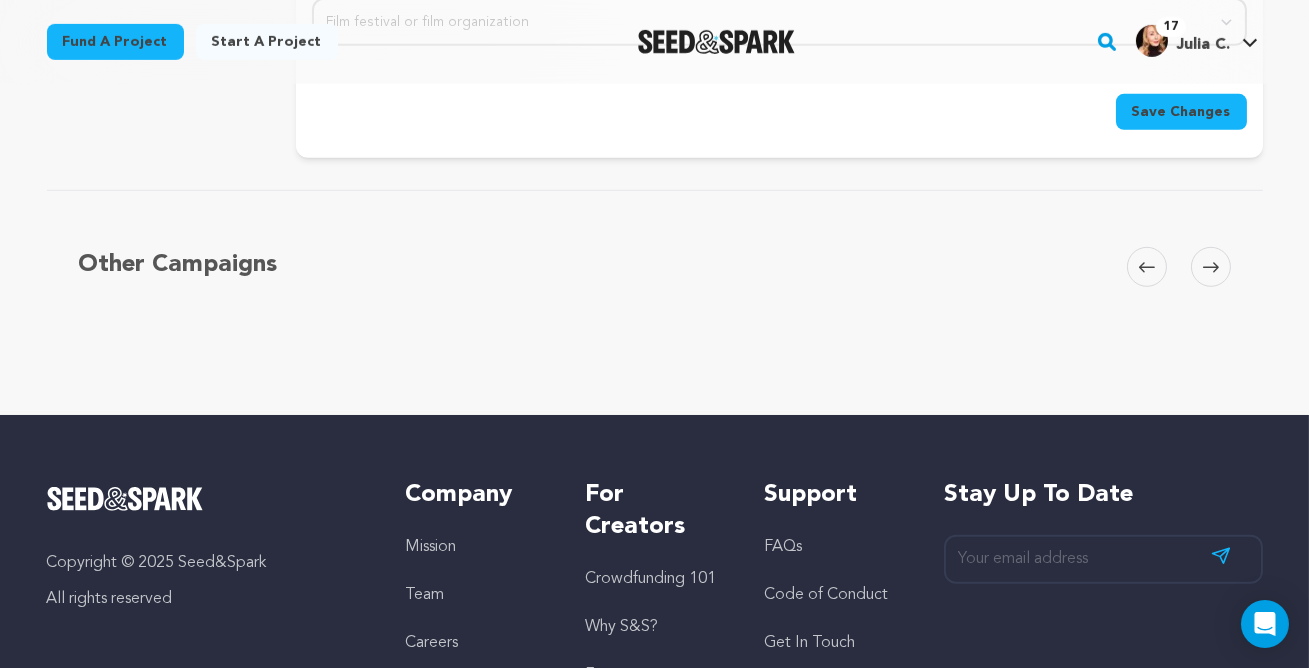 type on "I tell stories that reflect the world we live, in to affect positive change. The trauma of school shootings lasts a lifetime for survivors and witnesses. The solution is simple, yet remains elusive. This film is my bearing witness, in the hope children can grow up without fear of gun violence." 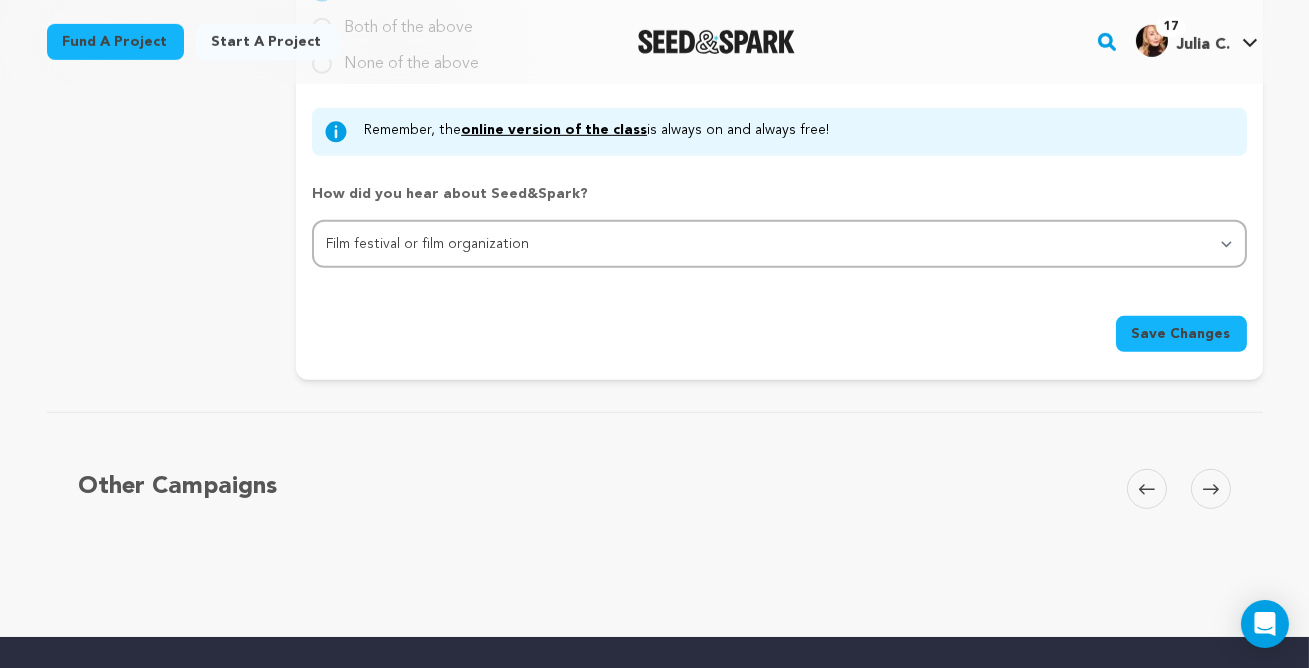 scroll, scrollTop: 2199, scrollLeft: 0, axis: vertical 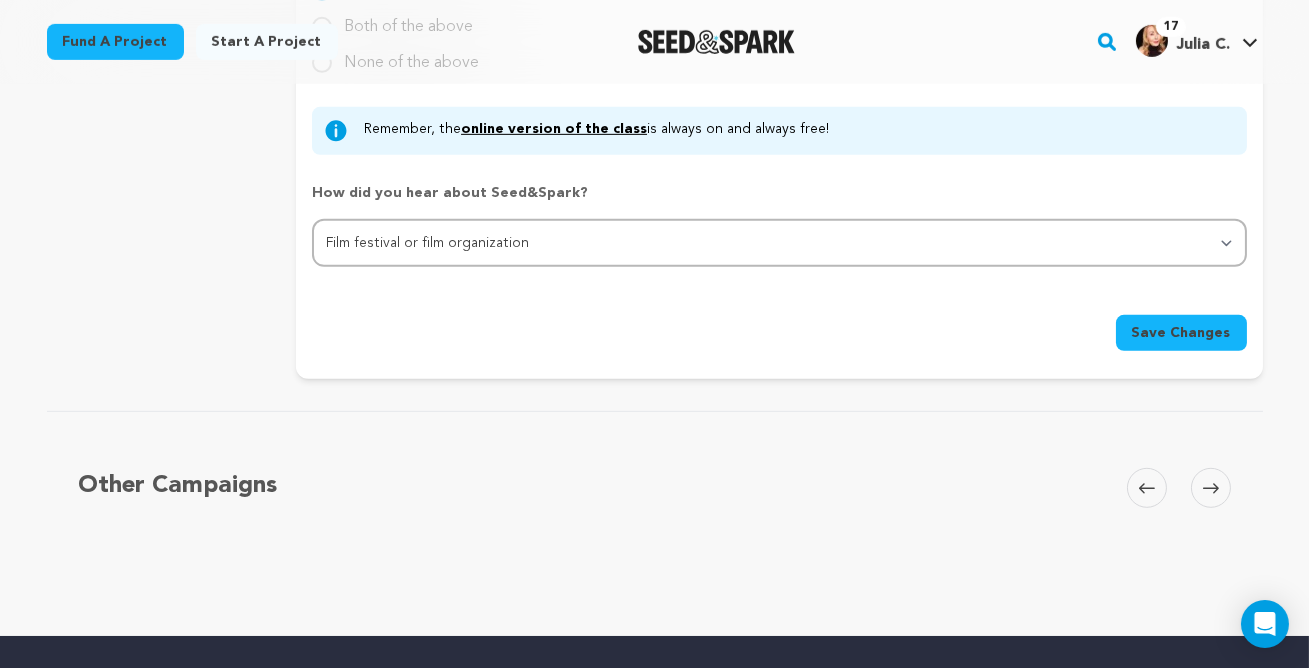 click on "Save Changes" at bounding box center (1181, 333) 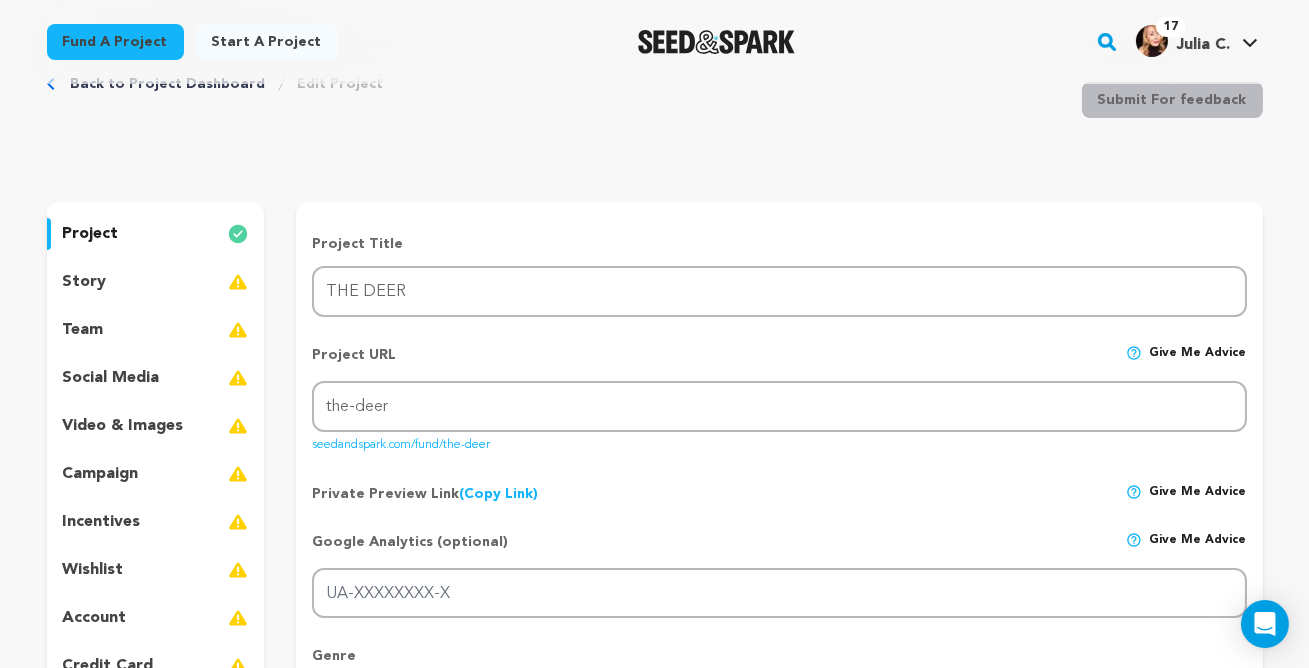 scroll, scrollTop: 0, scrollLeft: 0, axis: both 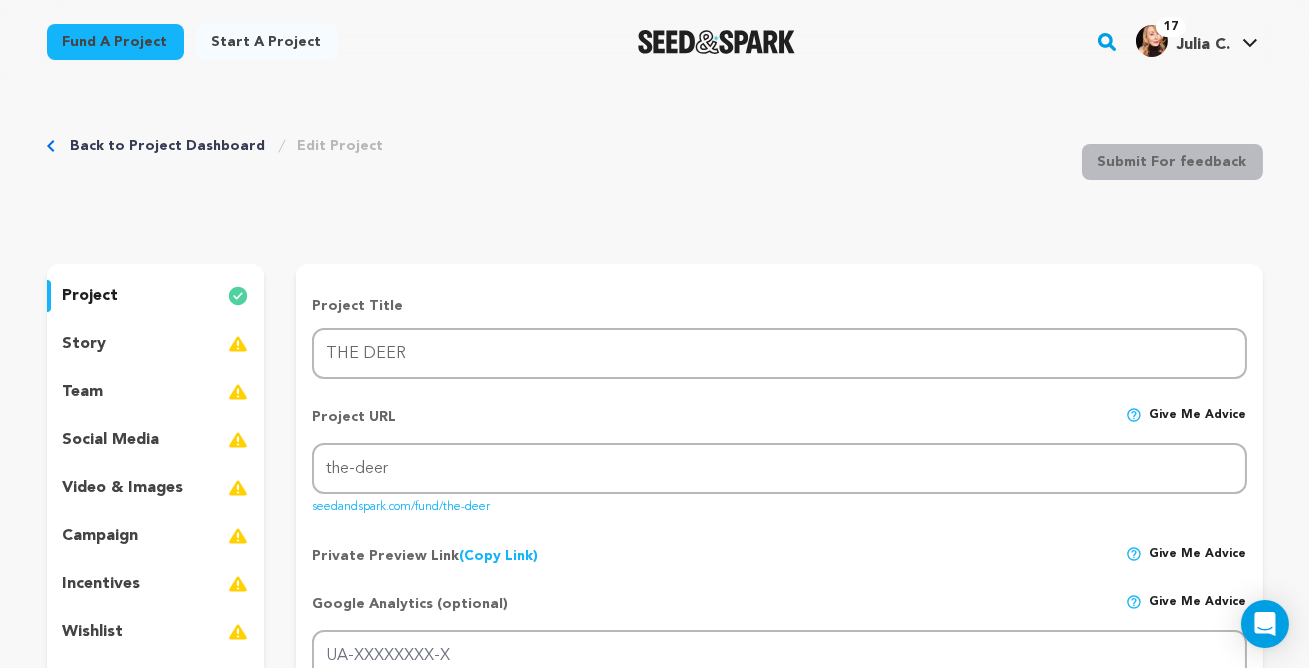 click at bounding box center [238, 344] 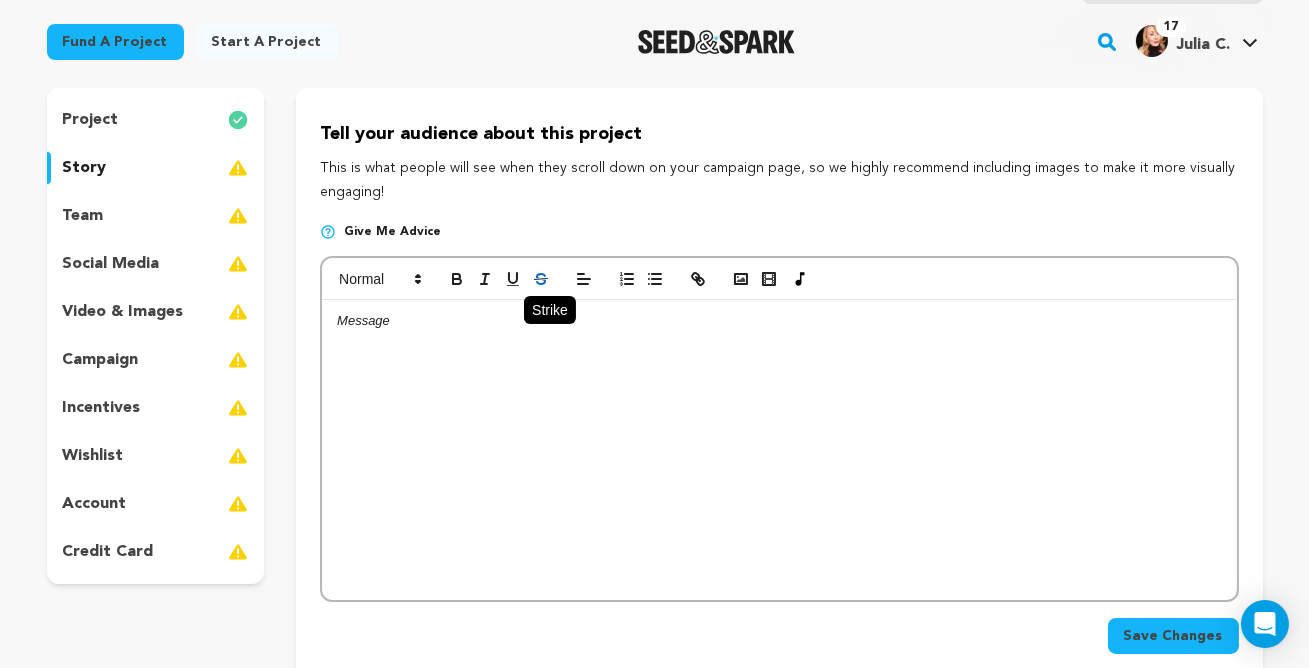 scroll, scrollTop: 187, scrollLeft: 0, axis: vertical 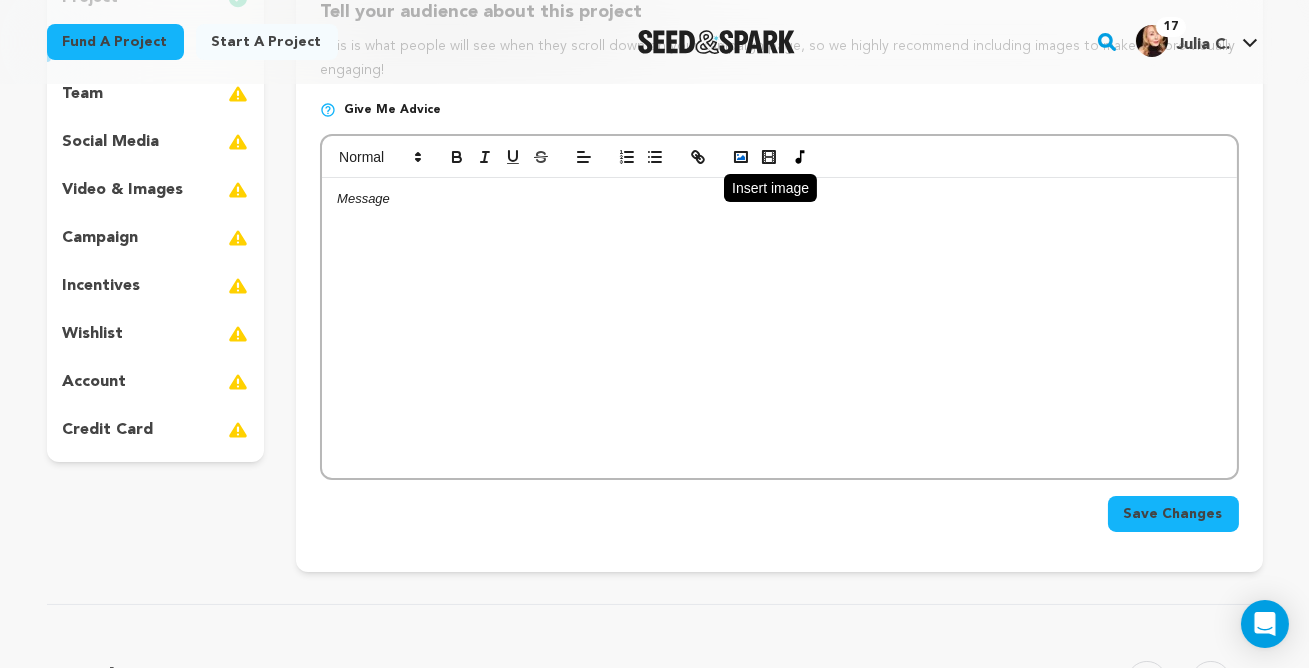 click 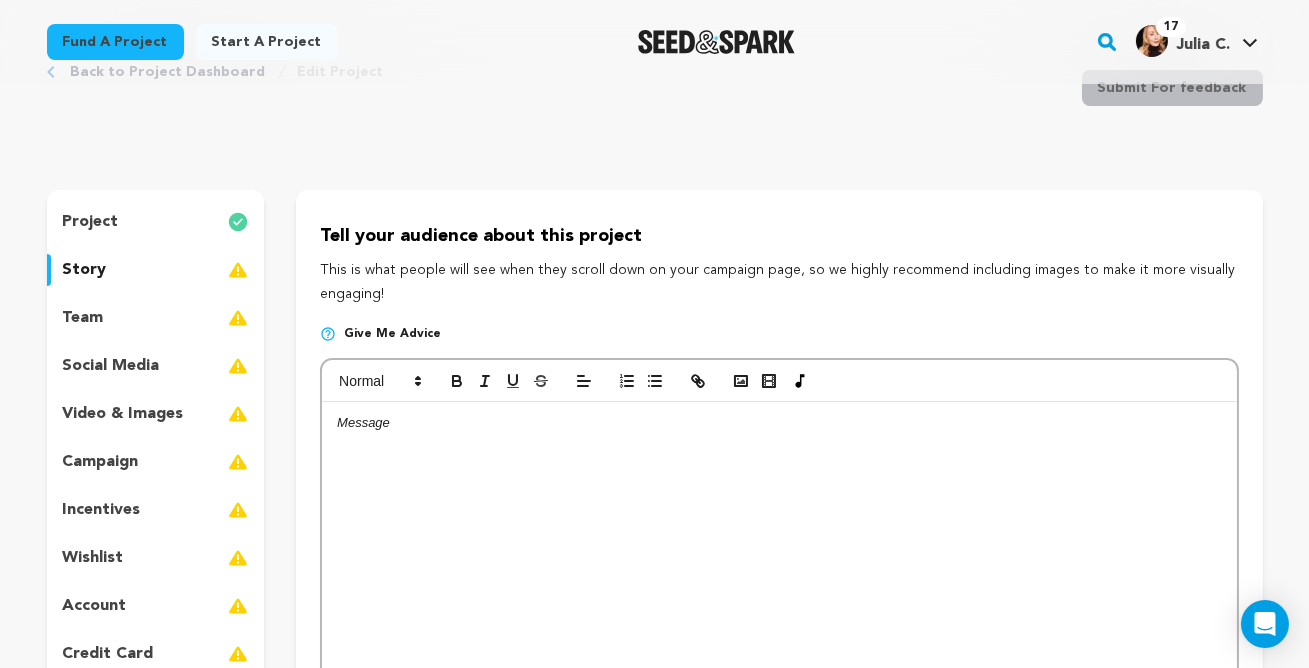 scroll, scrollTop: 77, scrollLeft: 0, axis: vertical 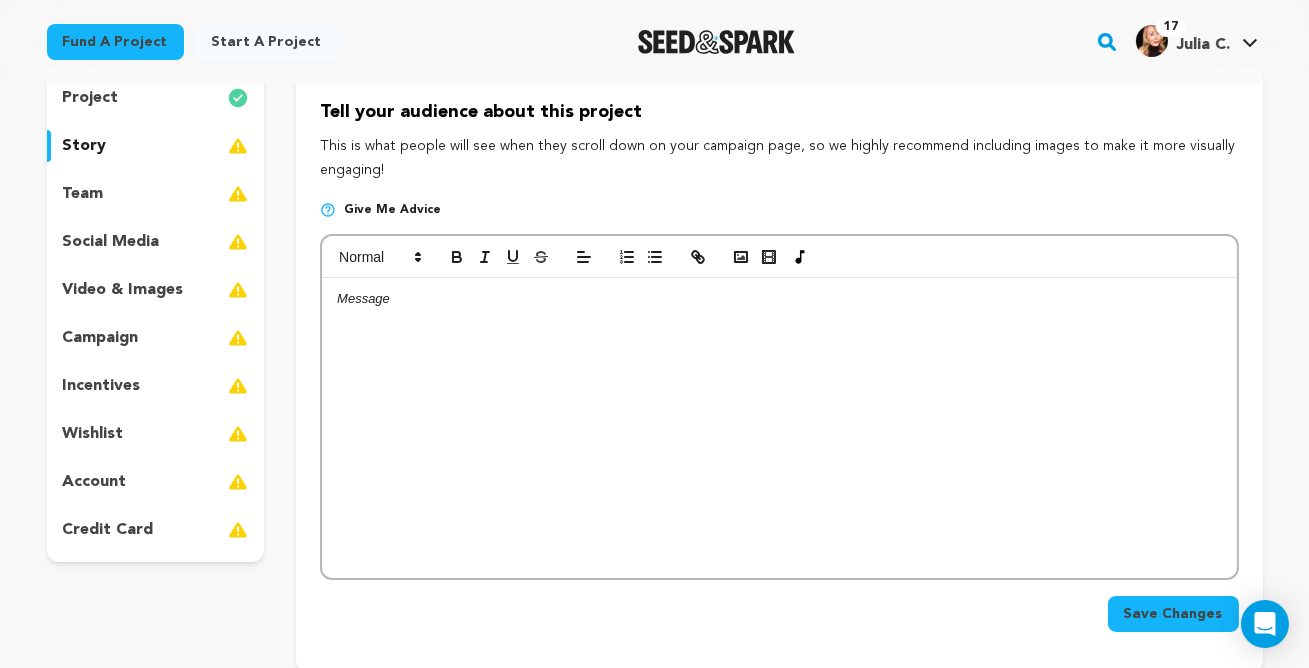 type 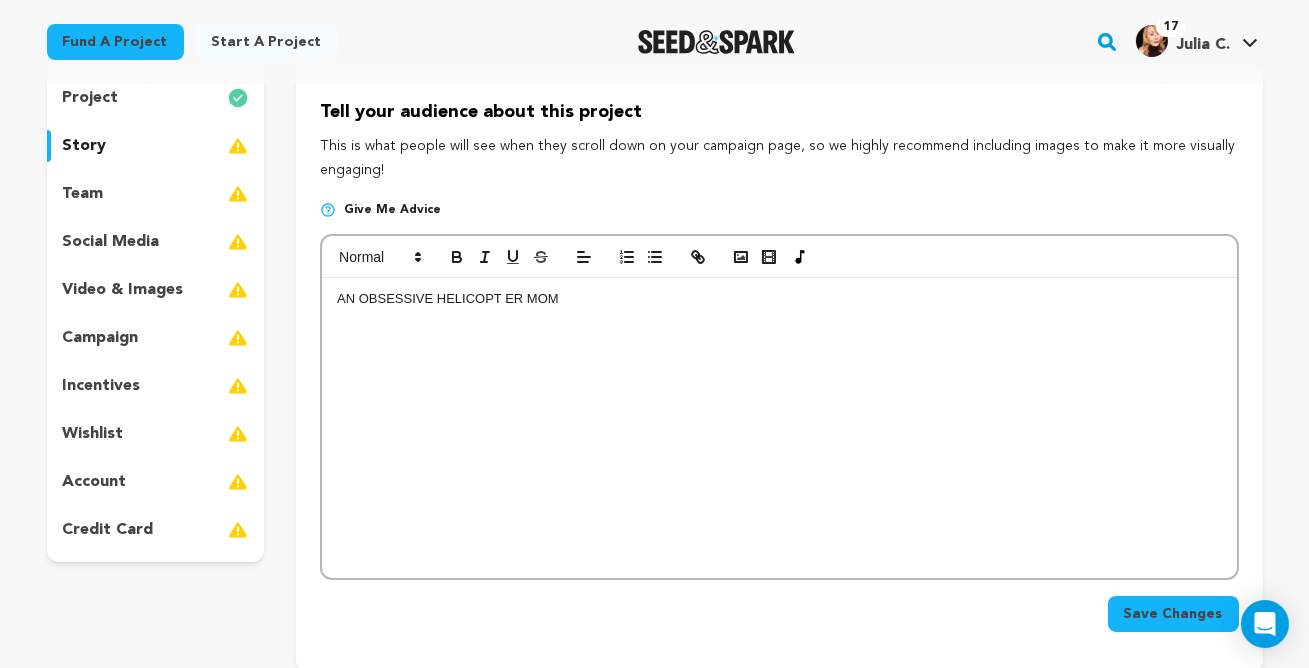 click on "AN OBSESSIVE HELICOPT ER MOM" at bounding box center [779, 299] 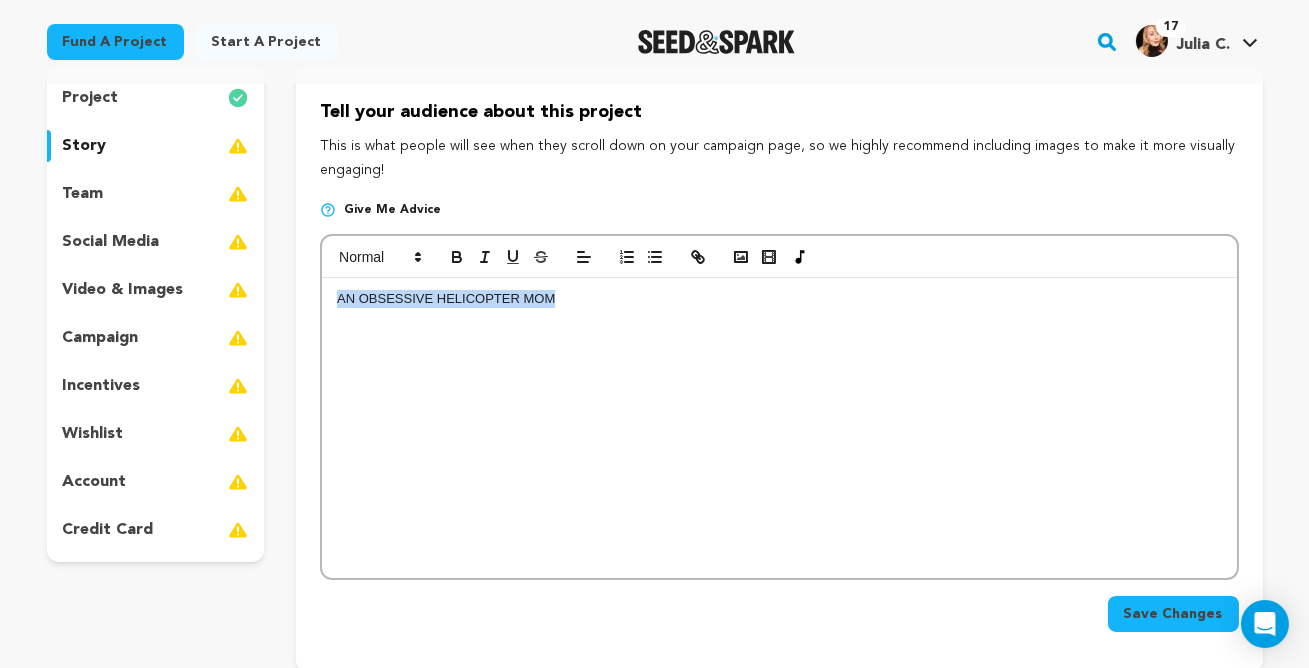 drag, startPoint x: 577, startPoint y: 349, endPoint x: 310, endPoint y: 342, distance: 267.09174 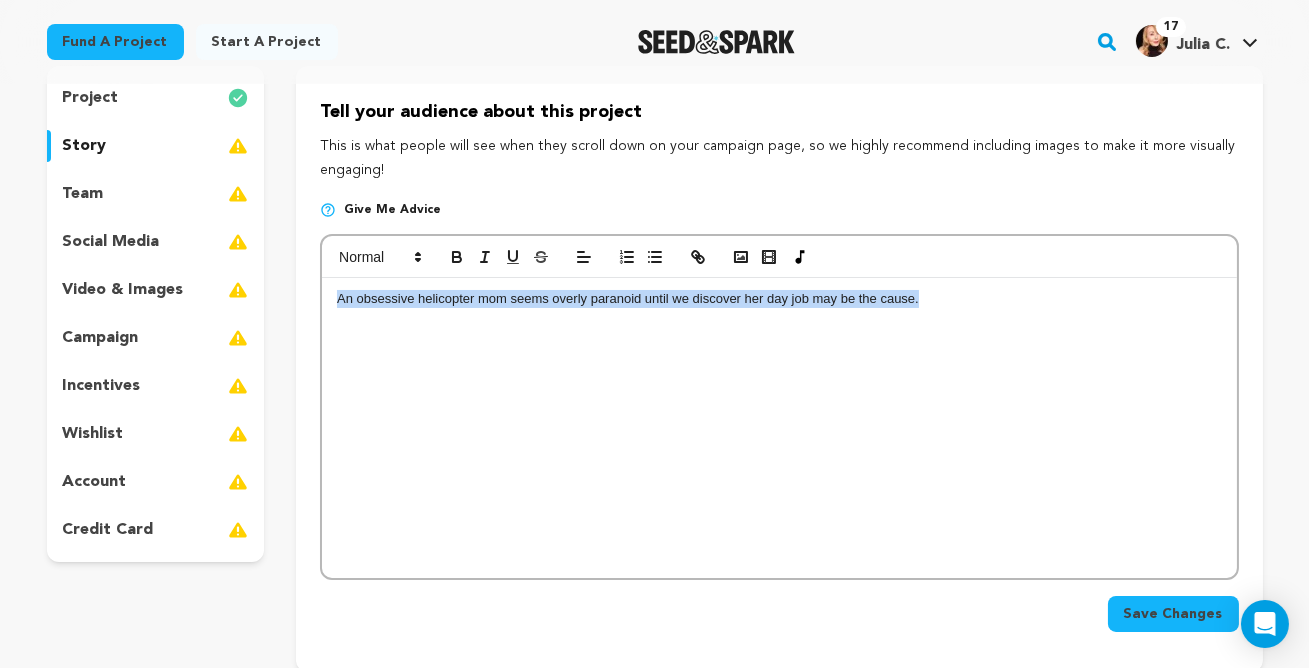 drag, startPoint x: 970, startPoint y: 345, endPoint x: 315, endPoint y: 342, distance: 655.0069 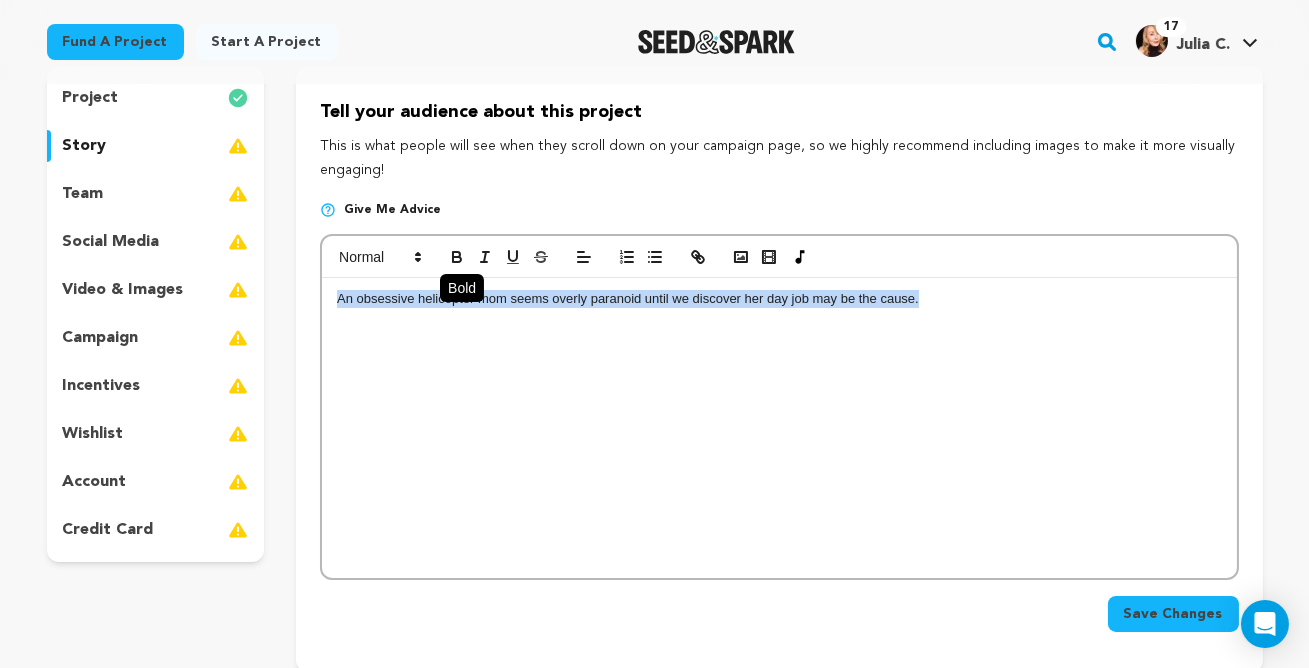 click 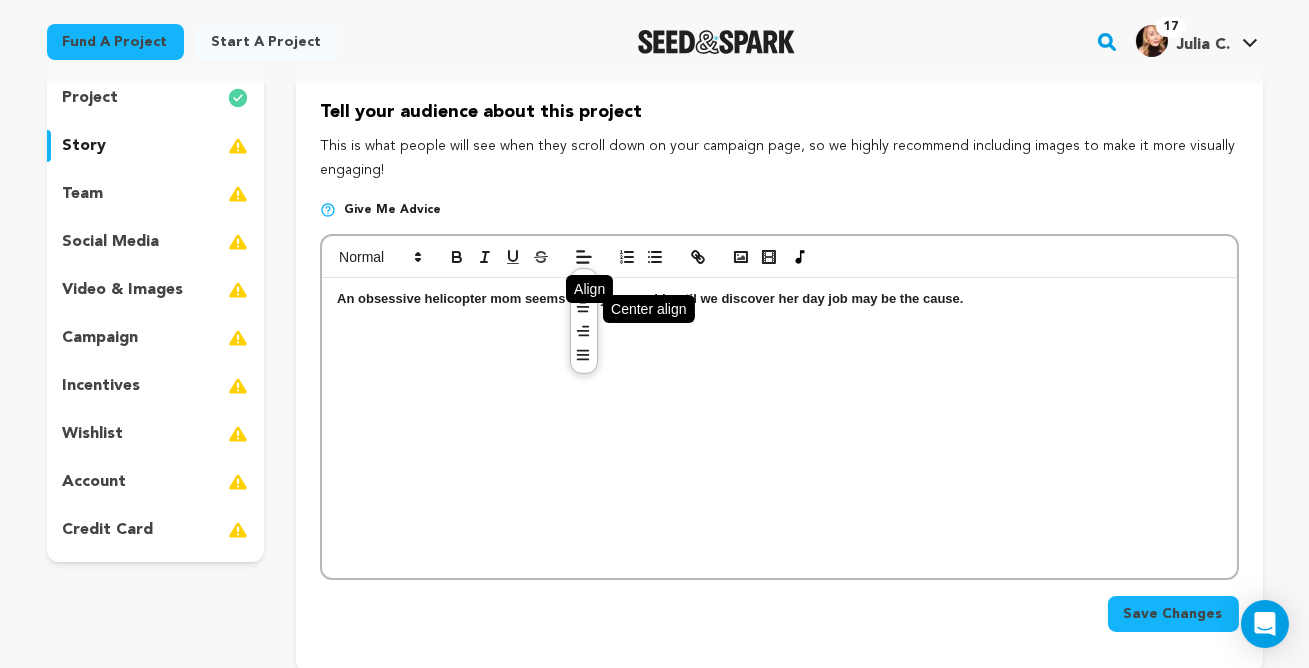 click 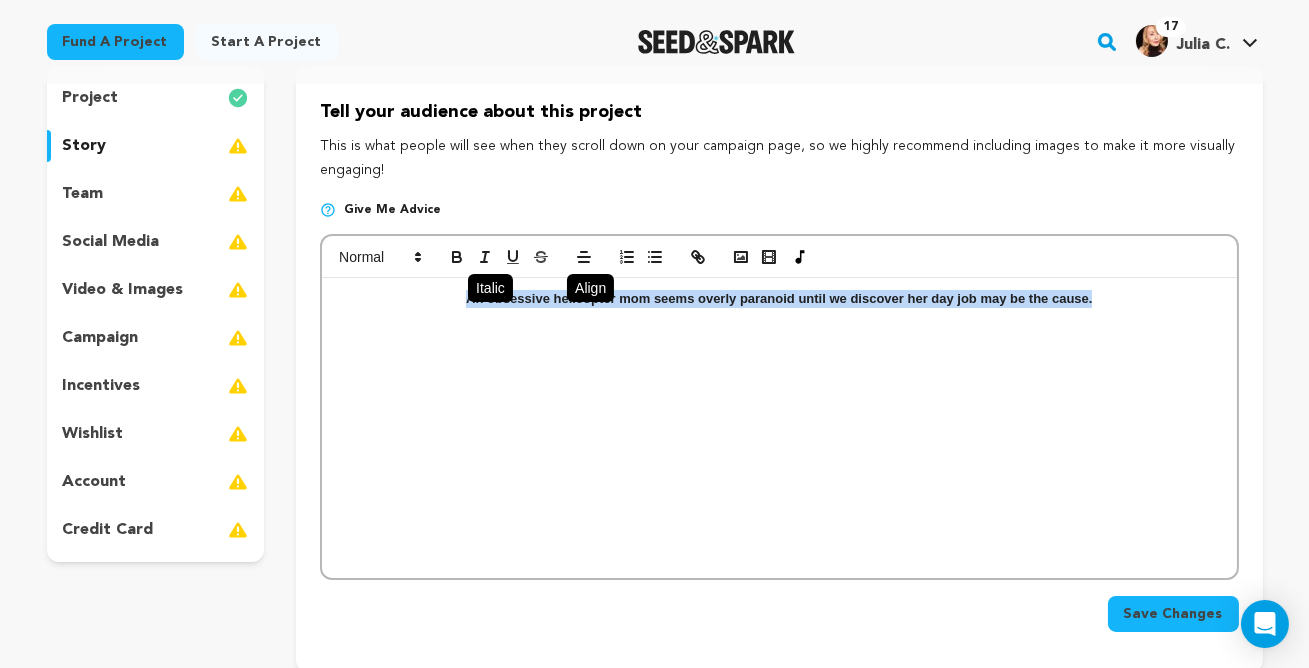 click 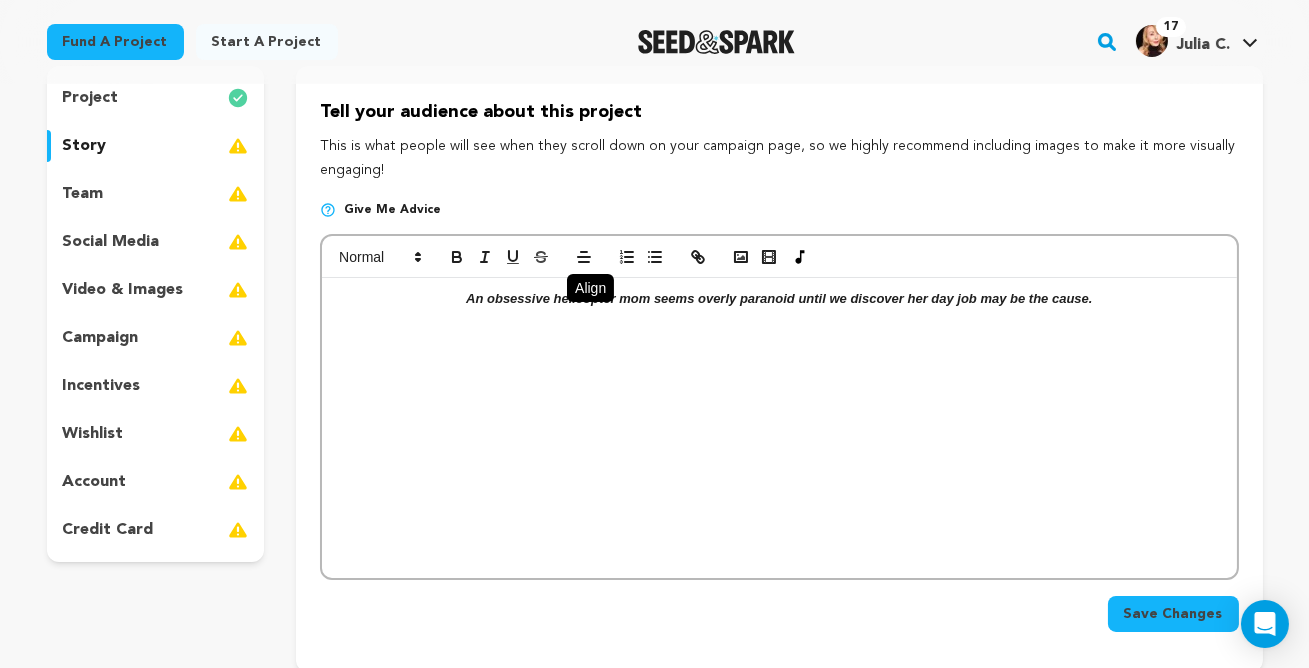 click on "An obsessive helicopter mom seems overly paranoid until we discover her day job may be the cause." at bounding box center [779, 299] 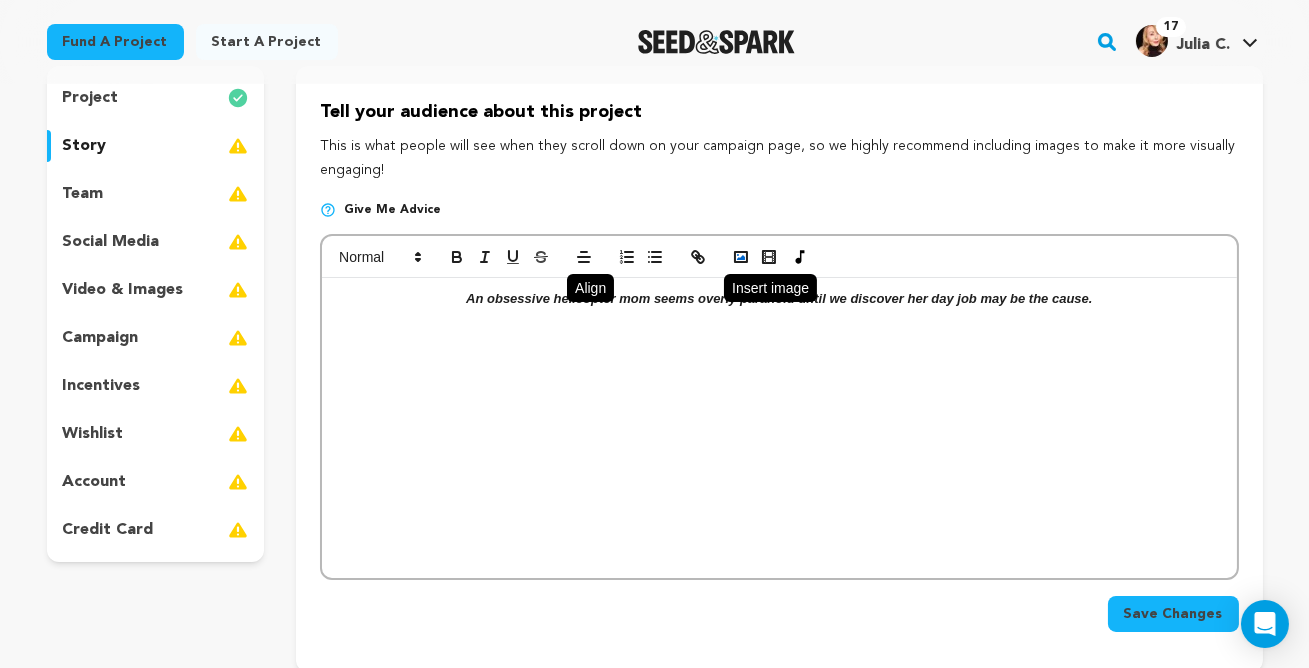 click 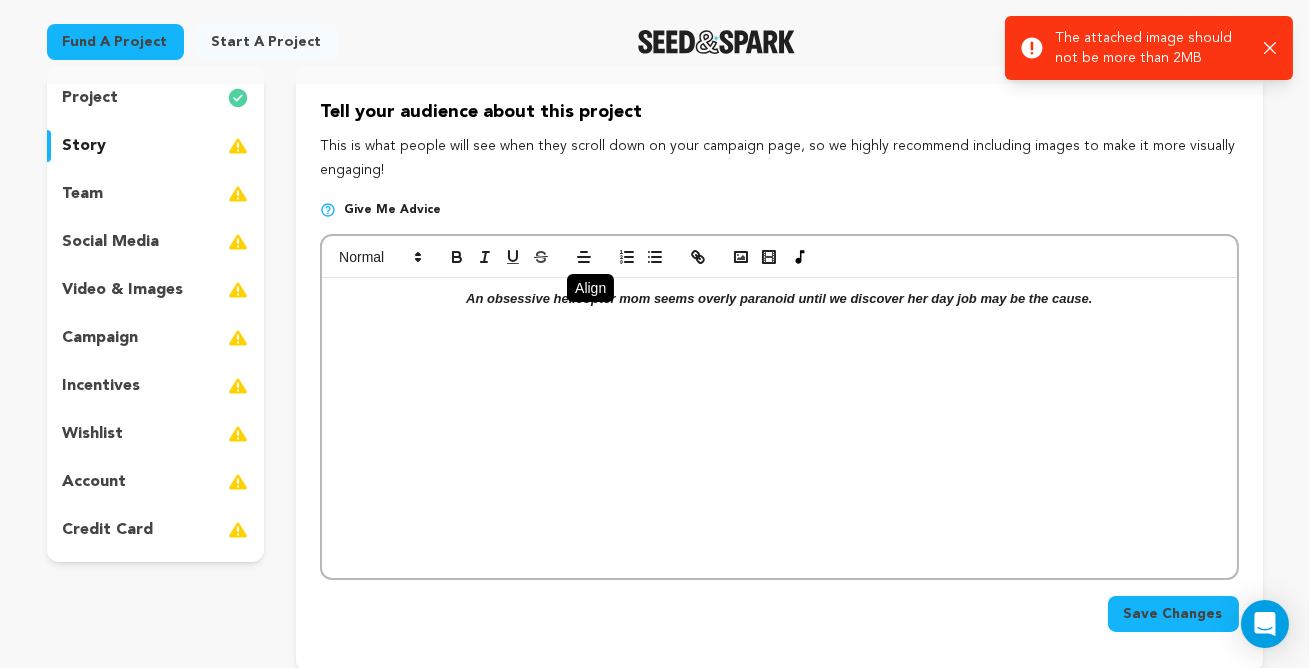 click 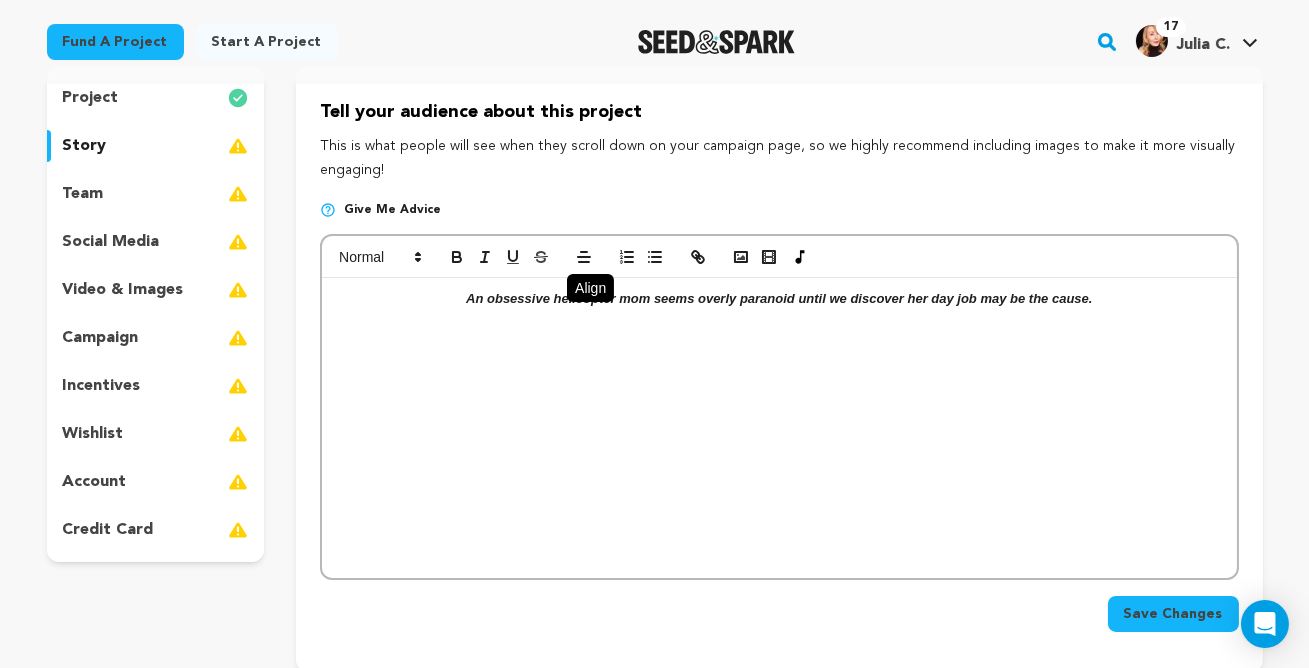 click on "An obsessive helicopter mom seems overly paranoid until we discover her day job may be the cause." at bounding box center [779, 299] 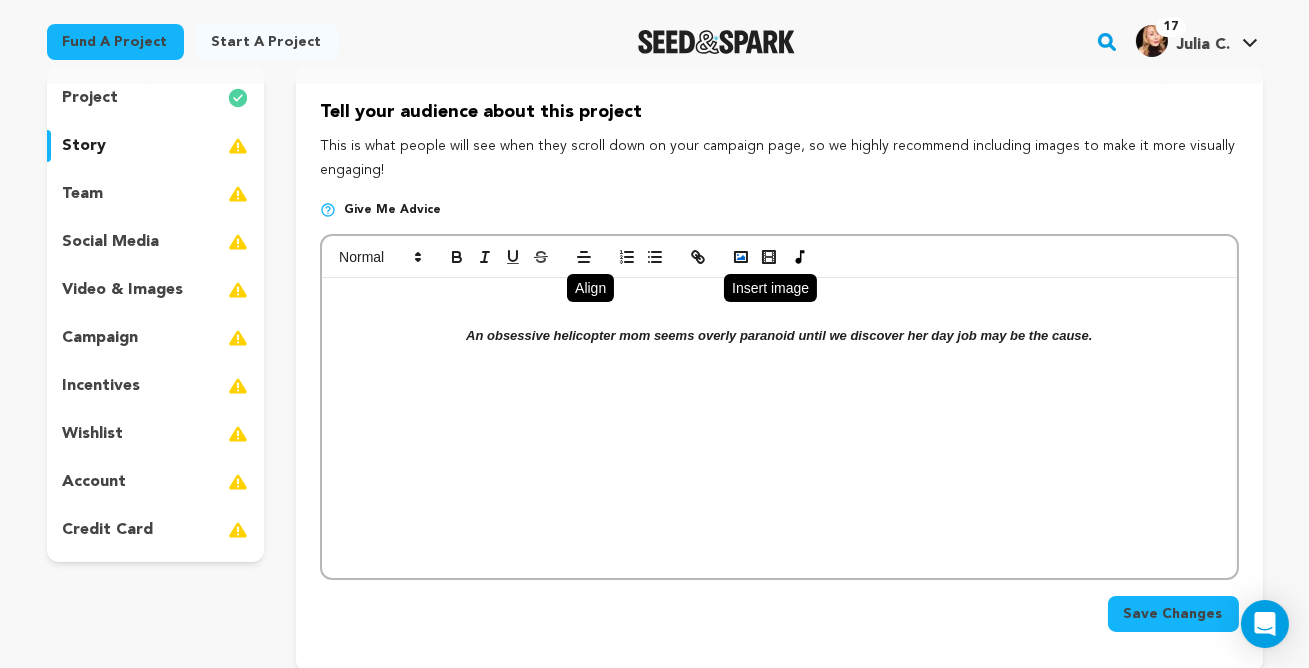 click 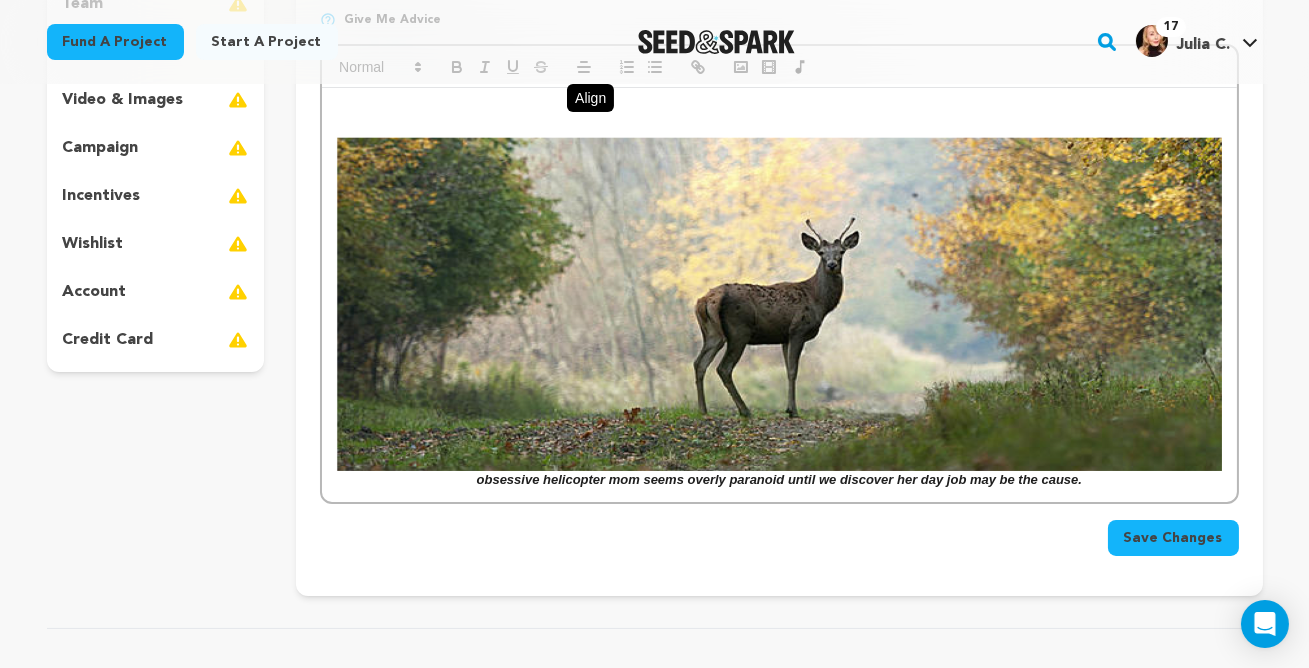 scroll, scrollTop: 390, scrollLeft: 0, axis: vertical 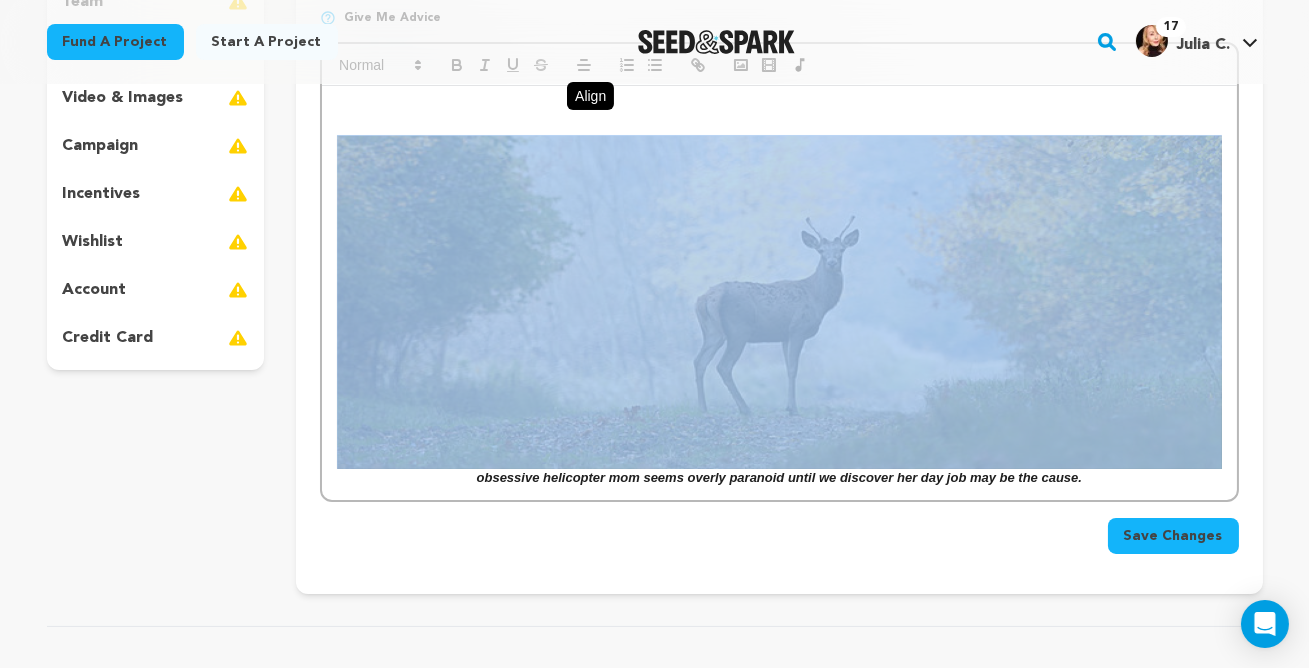 click on "obsessive helicopter mom seems overly paranoid until we discover her day job may be the cause." at bounding box center [779, 292] 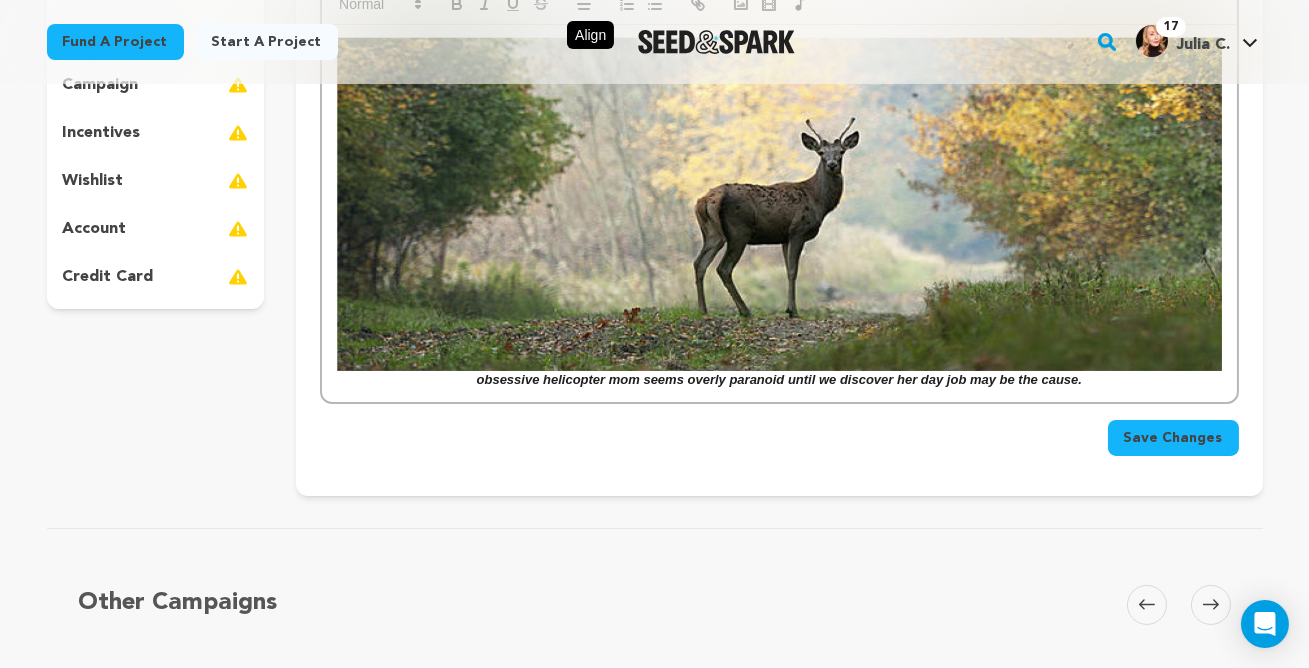 scroll, scrollTop: 459, scrollLeft: 0, axis: vertical 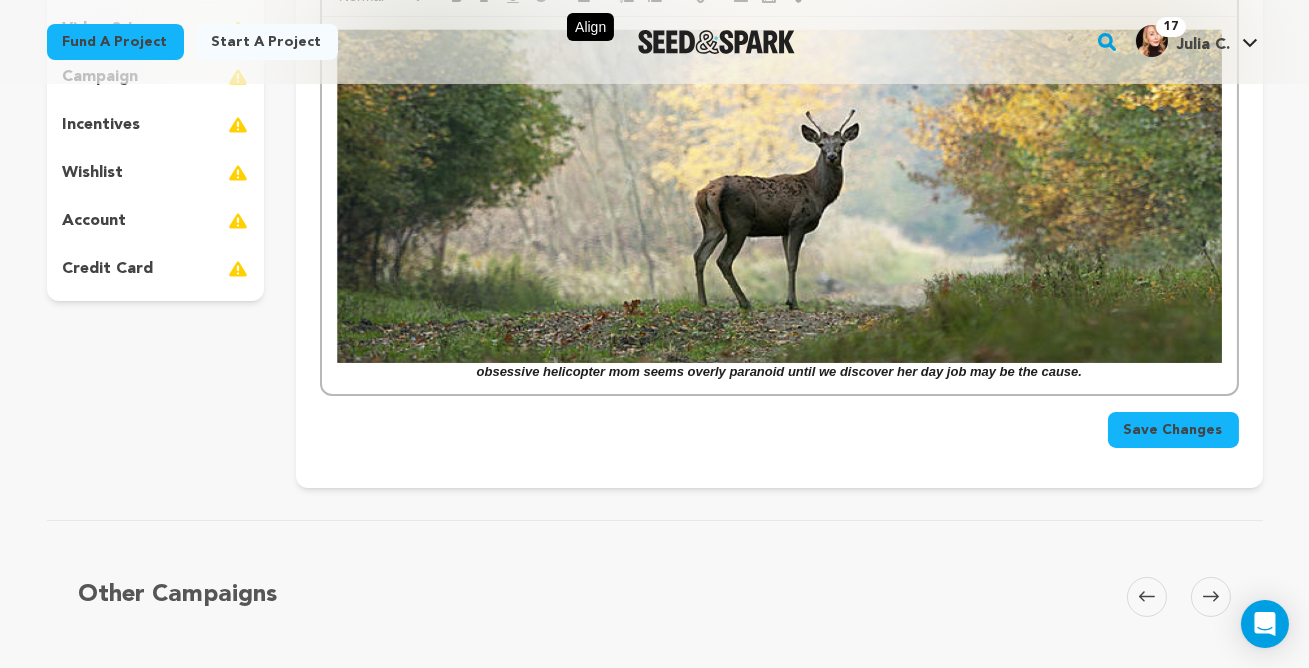 click on "obsessive helicopter mom seems overly paranoid until we discover her day job may be the cause." at bounding box center [779, 204] 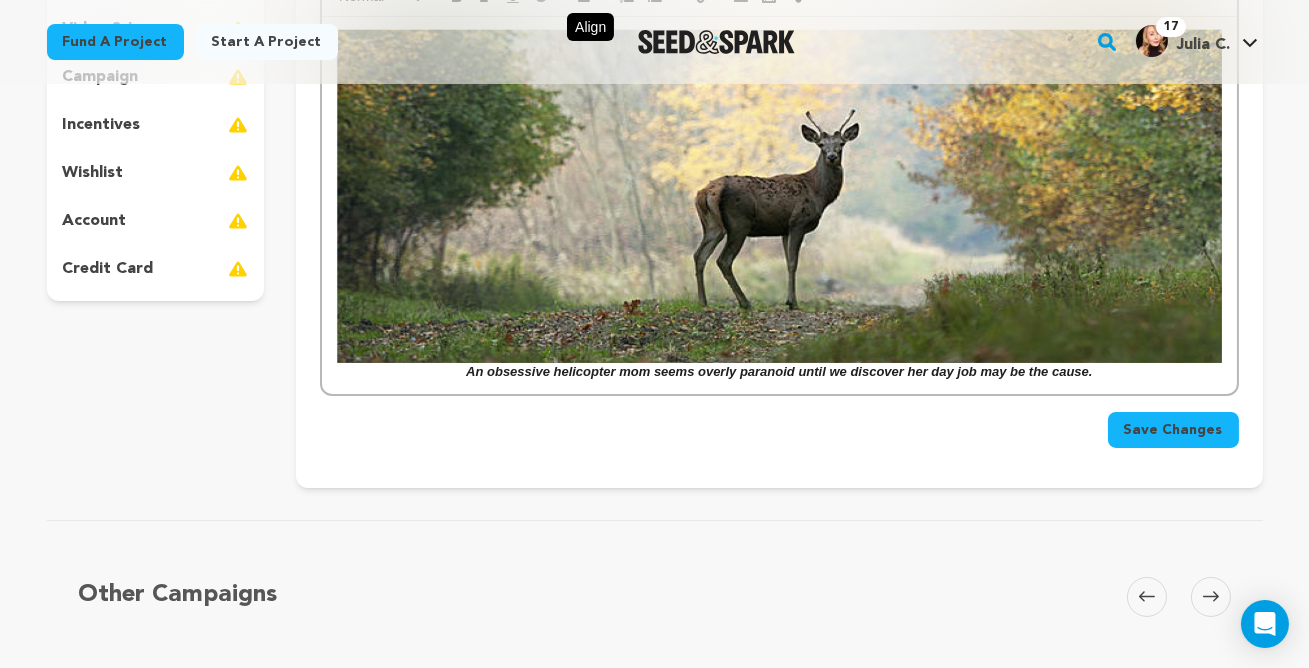 click on "An obsessive helicopter mom seems overly paranoid until we discover her day job may be the cause." at bounding box center [779, 205] 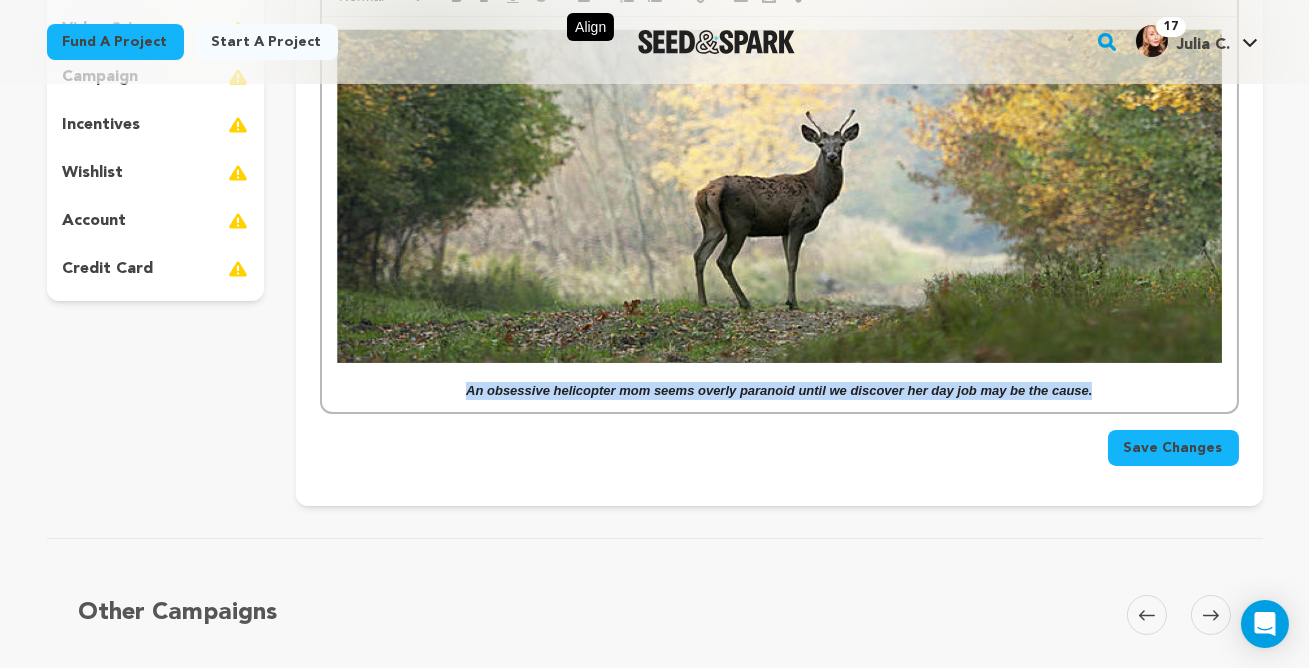 drag, startPoint x: 1121, startPoint y: 444, endPoint x: 427, endPoint y: 445, distance: 694.00073 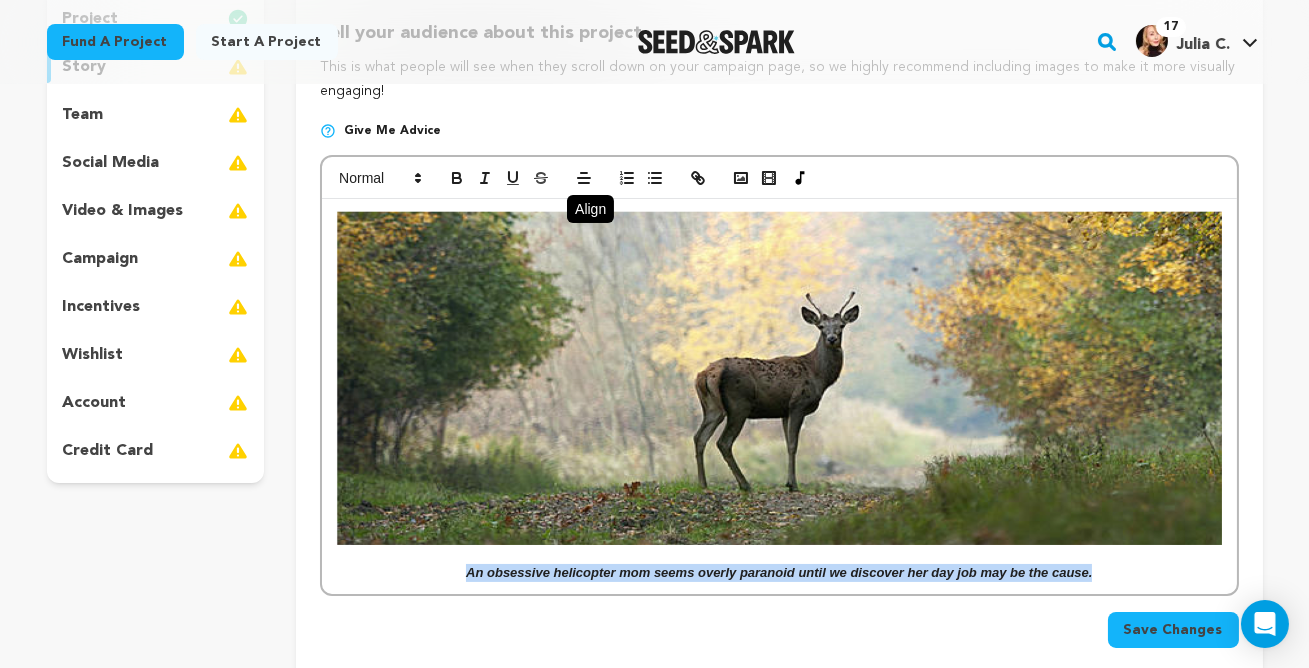 scroll, scrollTop: 263, scrollLeft: 0, axis: vertical 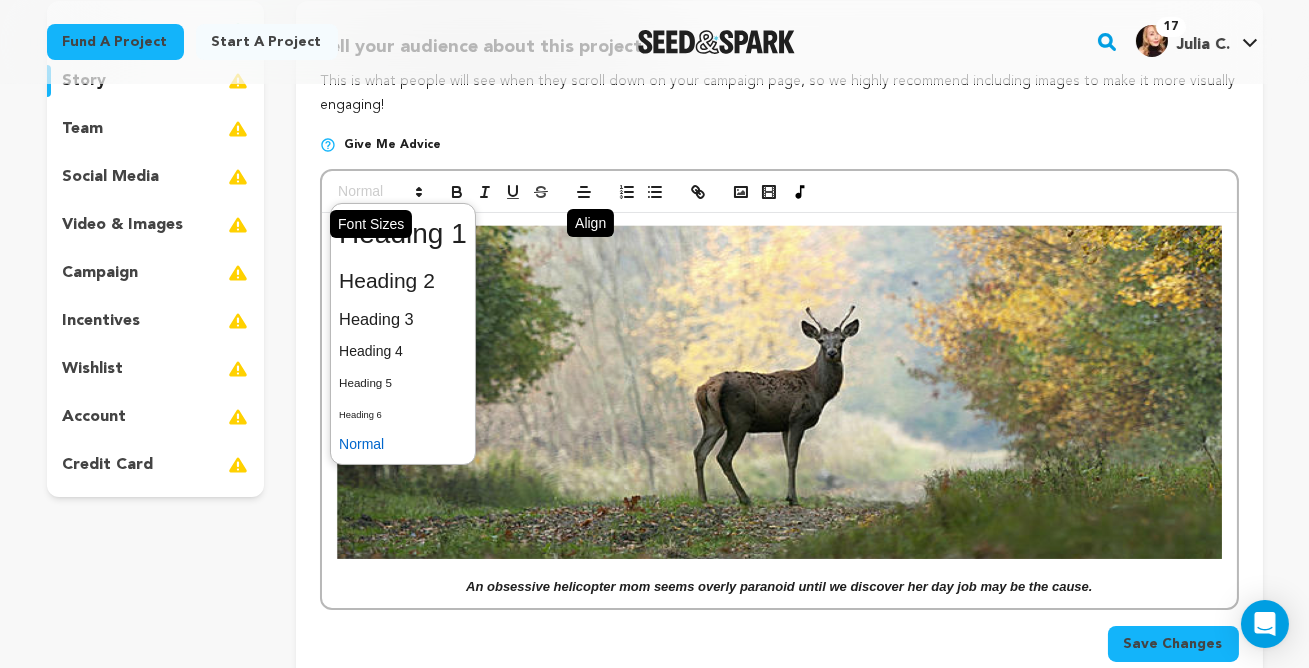 click at bounding box center [379, 192] 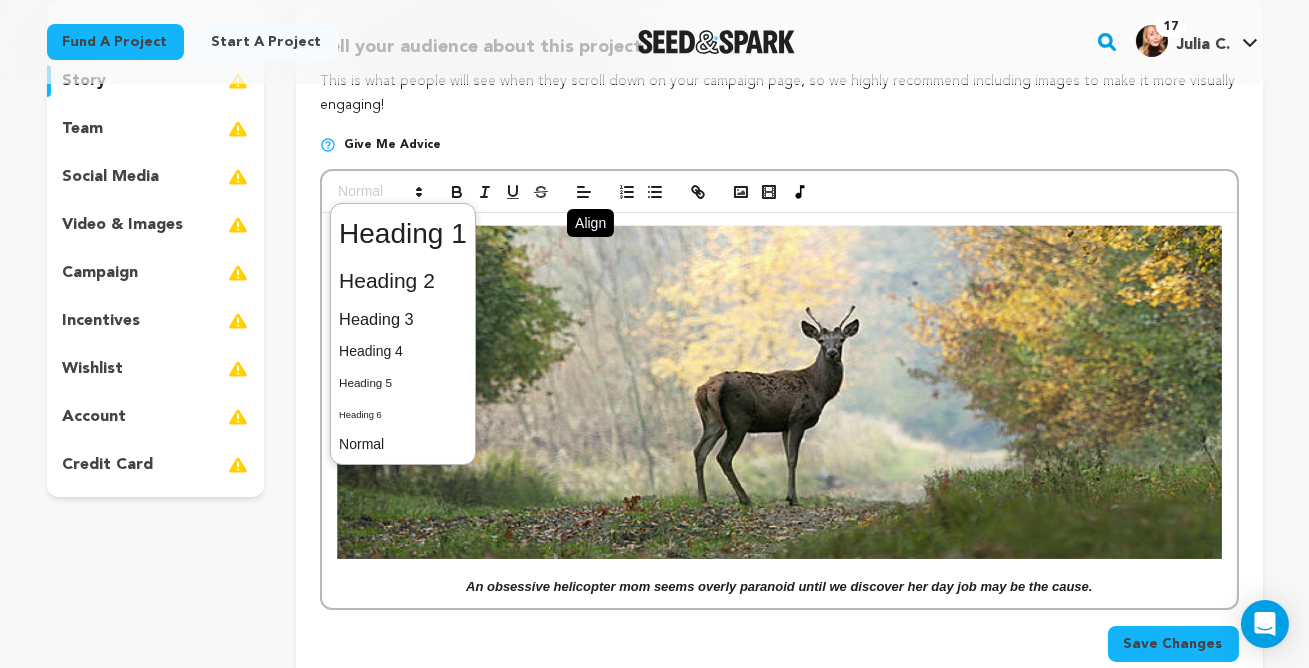 click at bounding box center [779, 392] 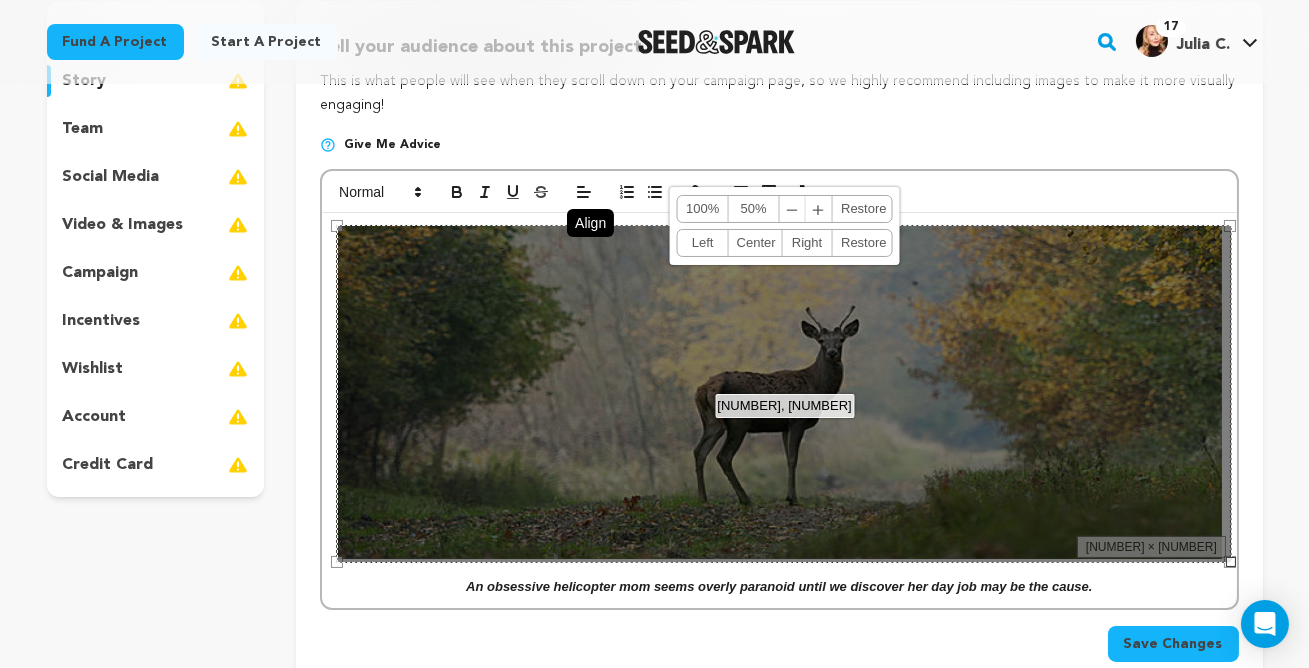 click on "[NUMBER], [NUMBER]
100%
50%
﹣
﹢
Restore
Left
Center
Right
Restore" at bounding box center (784, 394) 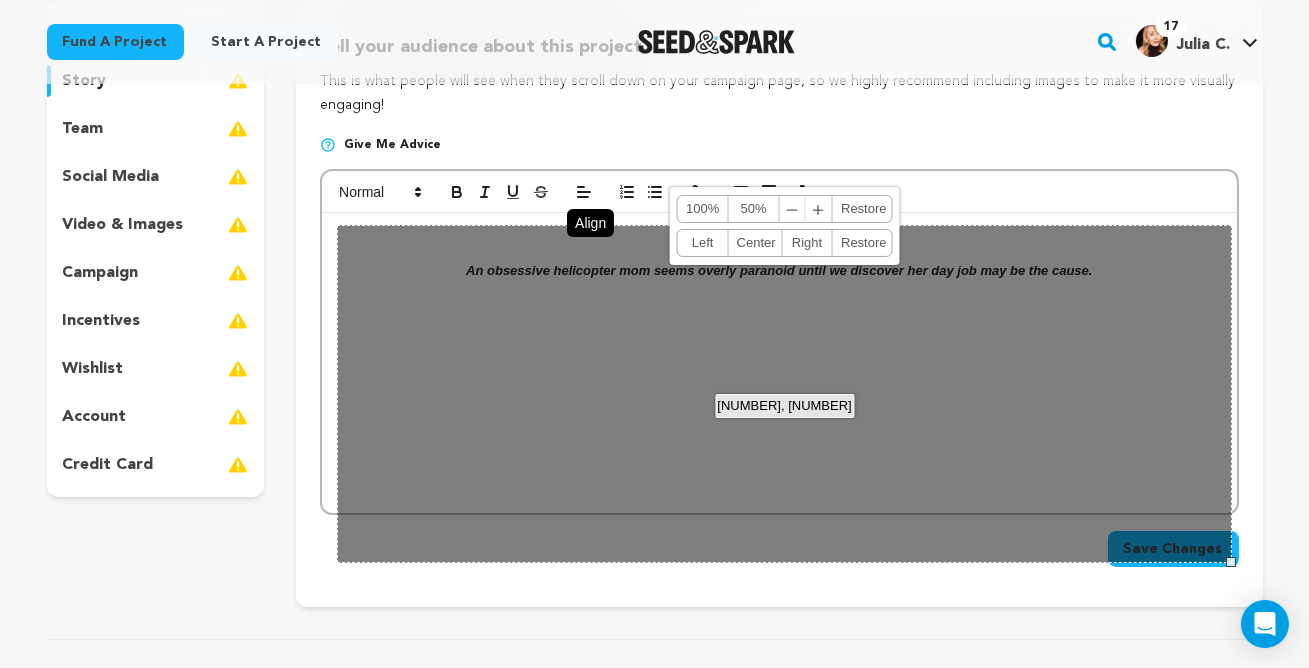 click on "[NUMBER], [NUMBER]
100%
50%
﹣
﹢
Restore
Left
Center
Right
Restore" at bounding box center [784, 394] 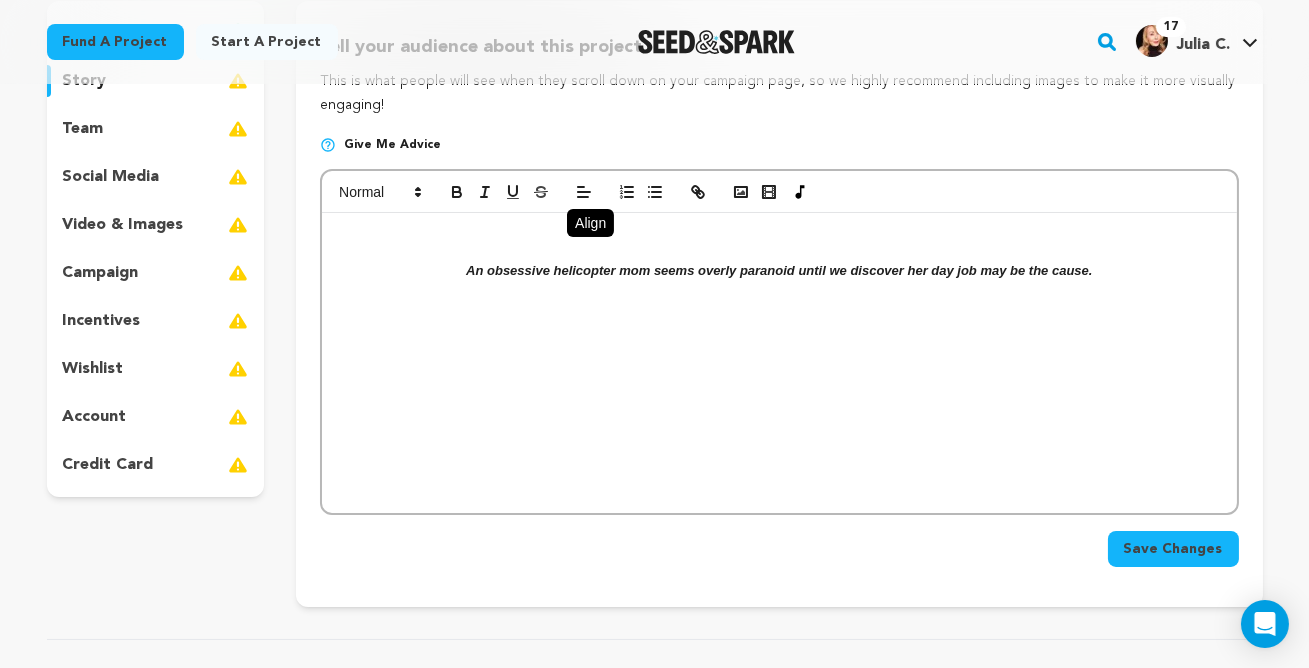 click at bounding box center [779, 192] 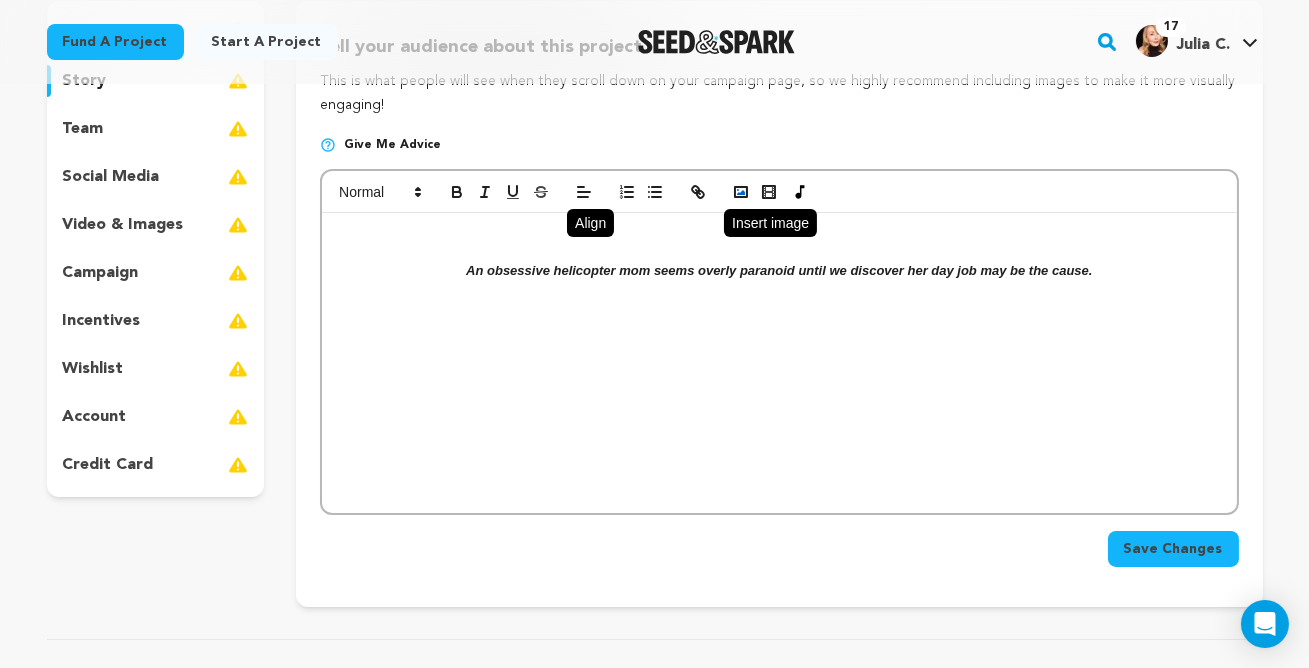 click 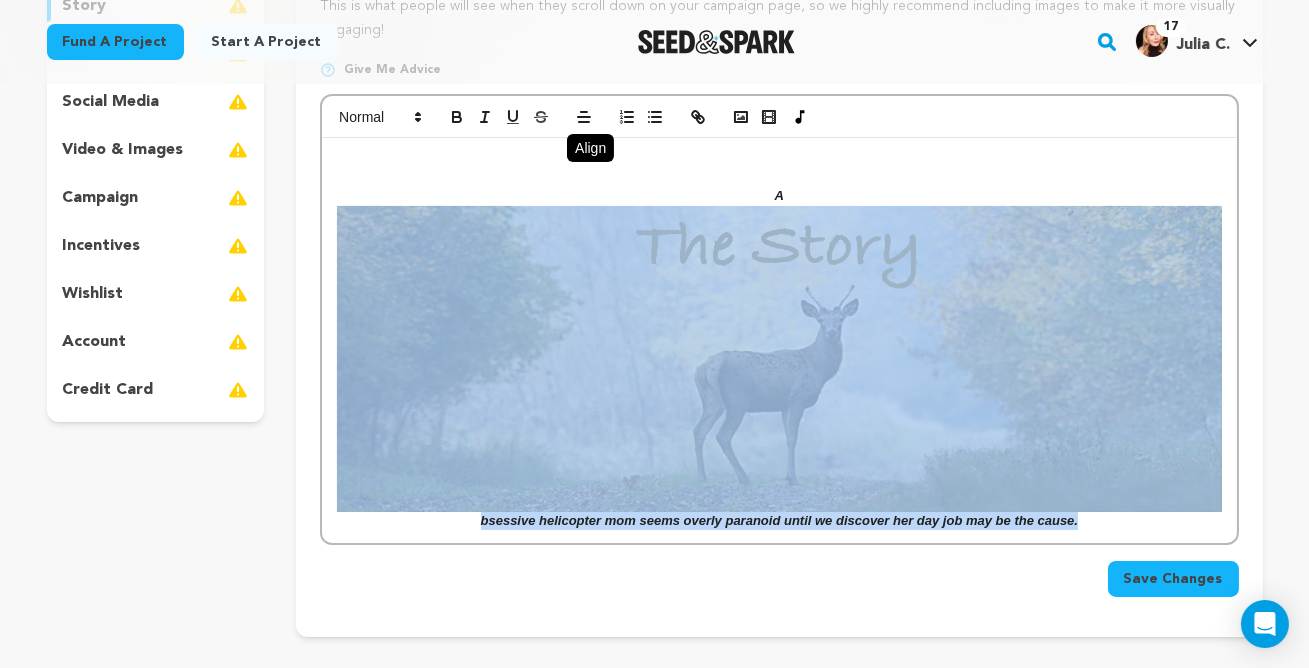 scroll, scrollTop: 341, scrollLeft: 0, axis: vertical 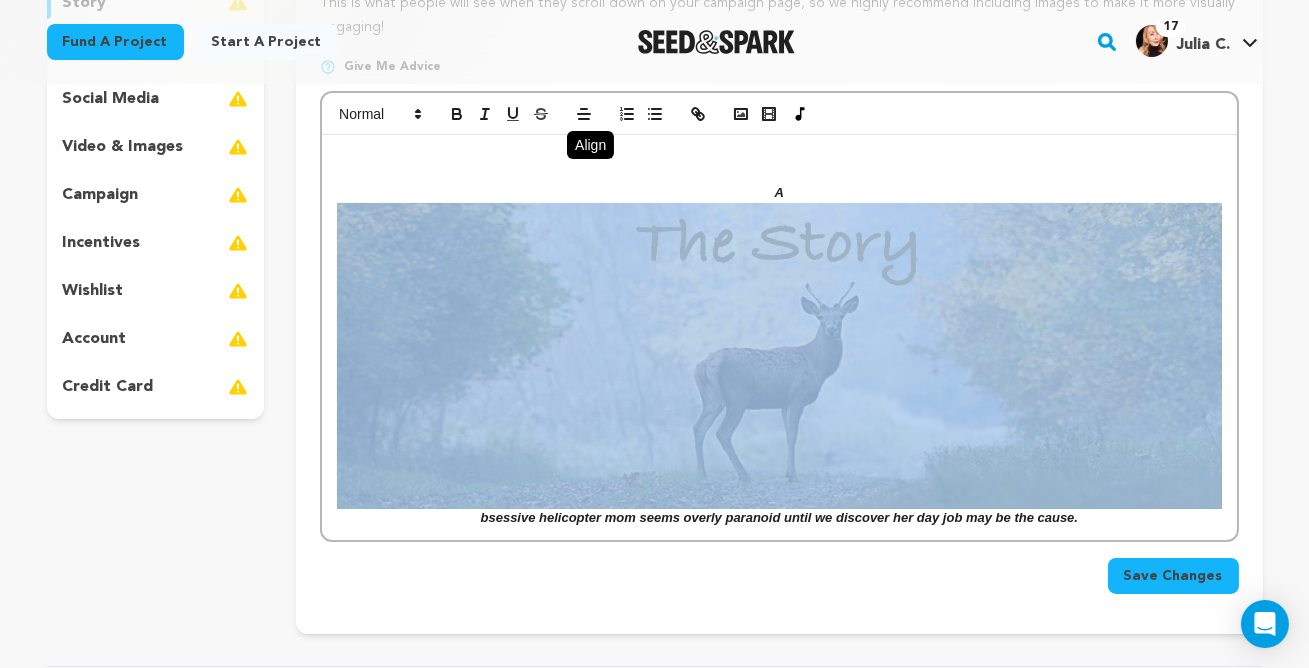 click on "﻿ A bsessive helicopter mom seems overly paranoid until we discover her day job may be the cause." at bounding box center [779, 356] 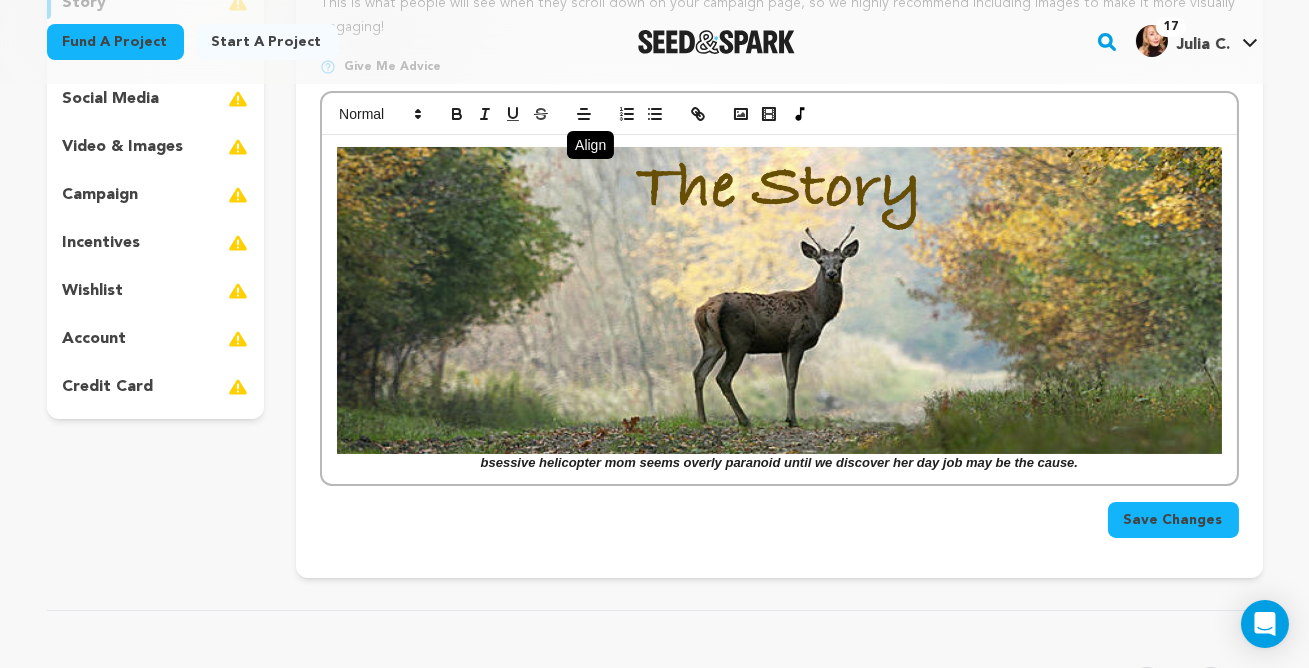 click on "bsessive helicopter mom seems overly paranoid until we discover her day job may be the cause." at bounding box center (779, 309) 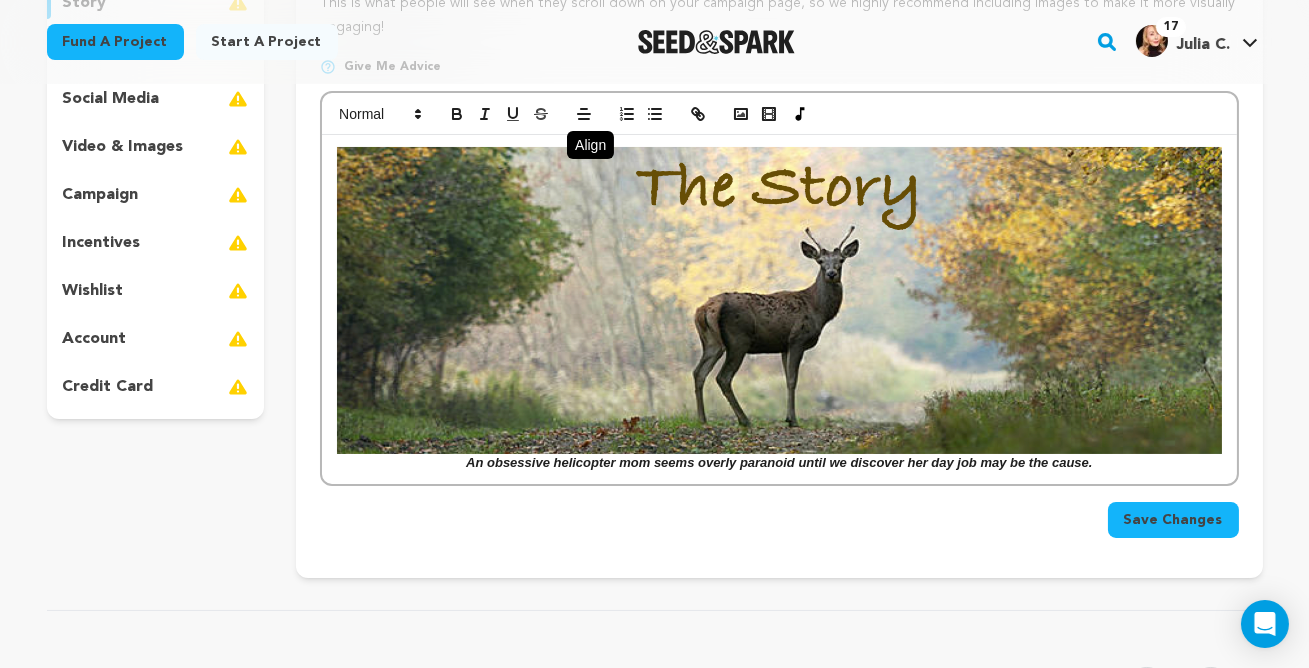 drag, startPoint x: 1128, startPoint y: 511, endPoint x: 407, endPoint y: 525, distance: 721.1359 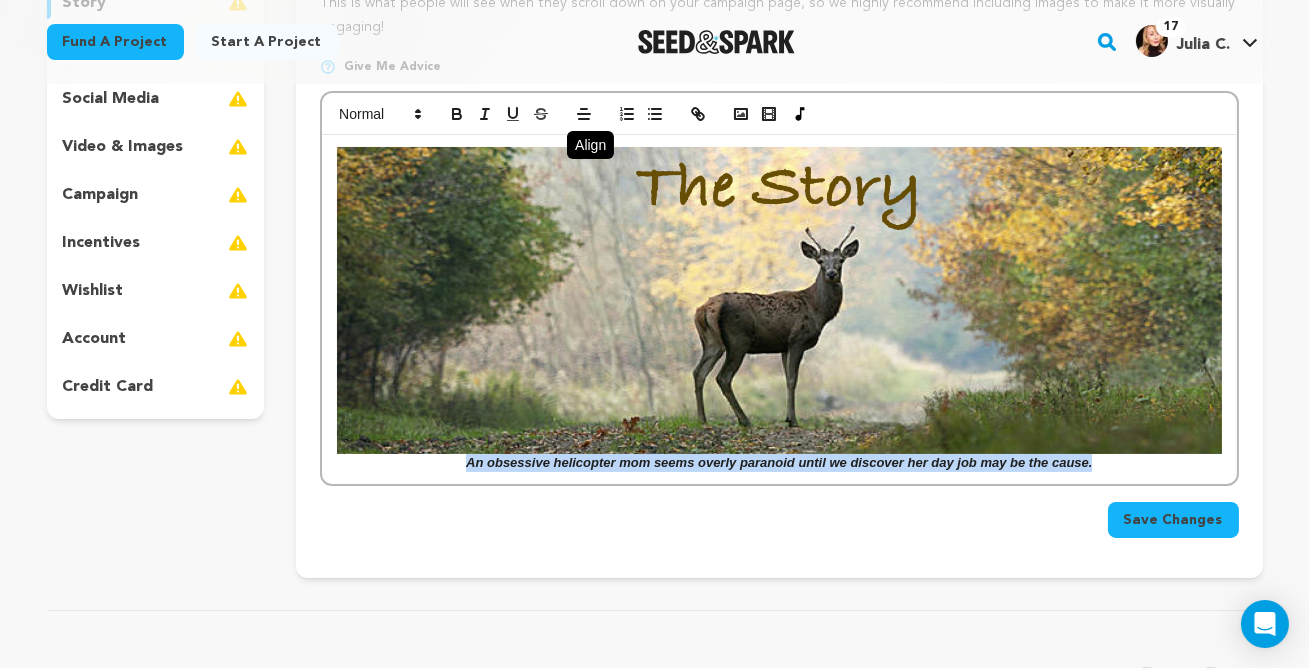 drag, startPoint x: 1125, startPoint y: 512, endPoint x: 443, endPoint y: 521, distance: 682.0594 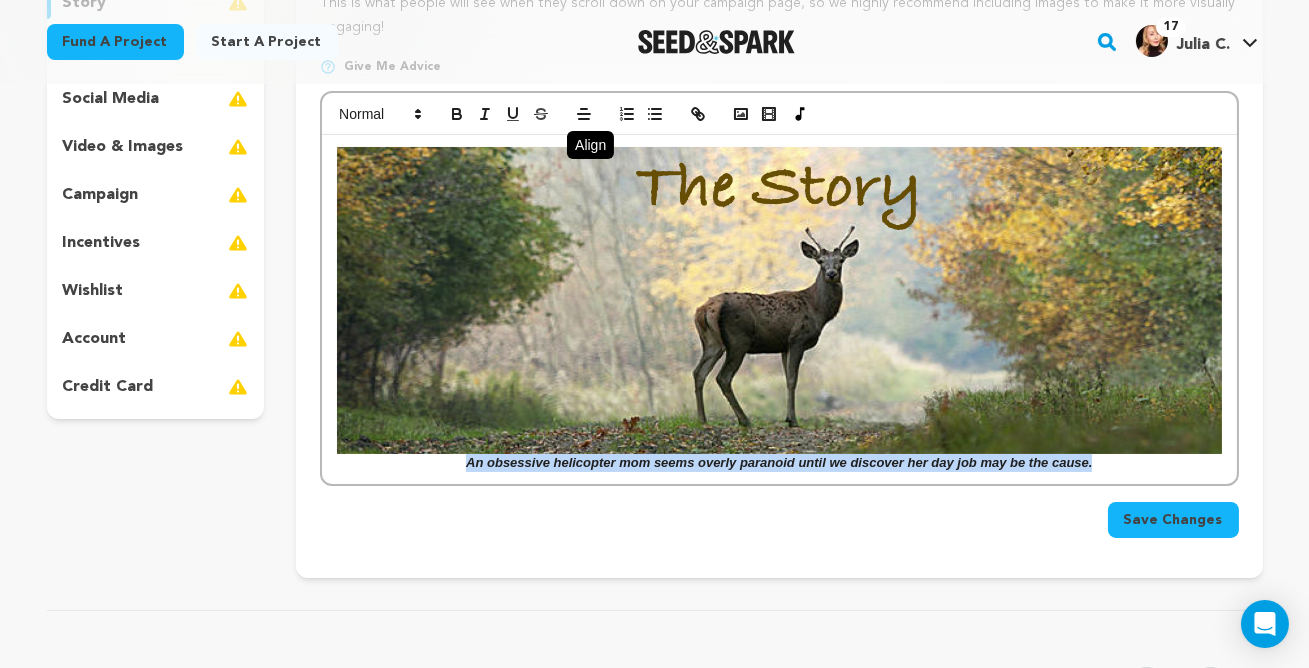 click on "An obsessive helicopter mom seems overly paranoid until we discover her day job may be the cause." at bounding box center (779, 309) 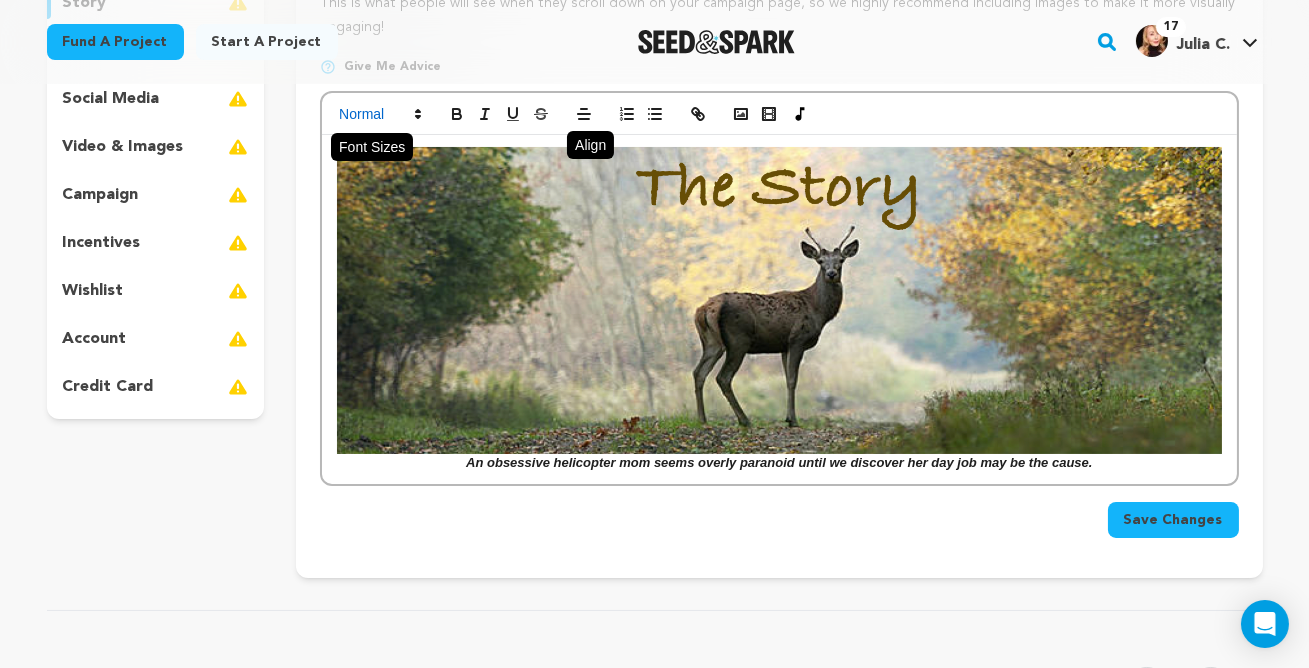 click 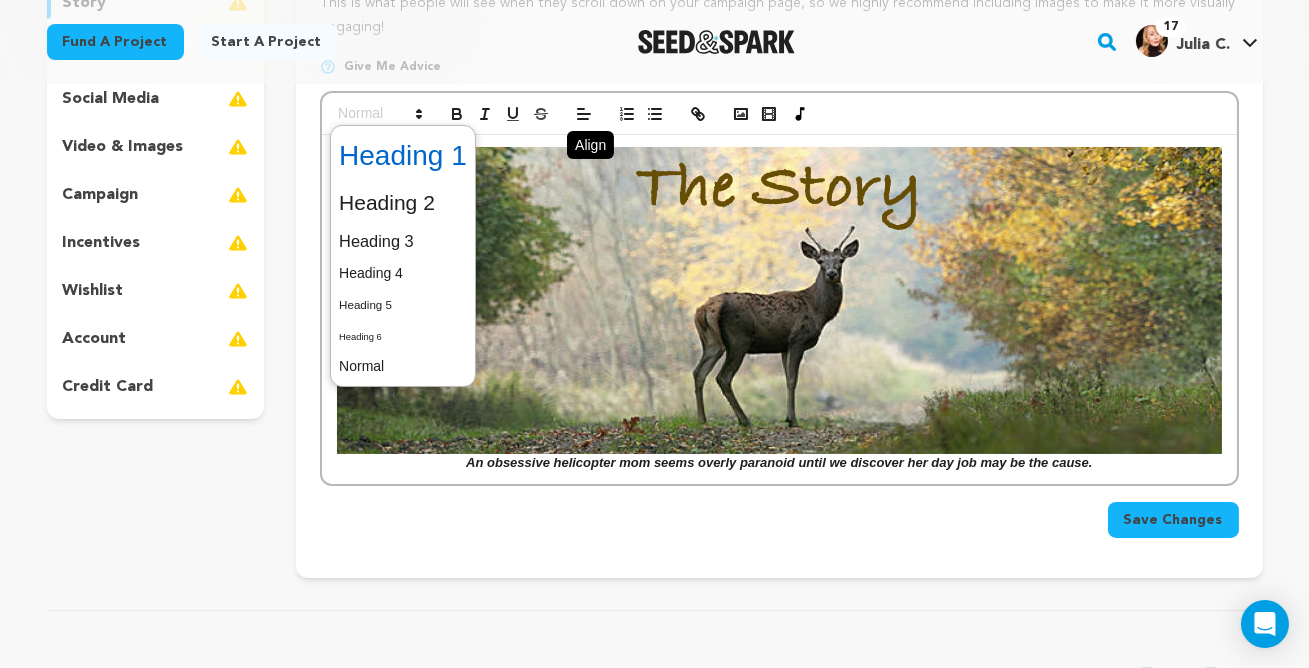 click at bounding box center [403, 156] 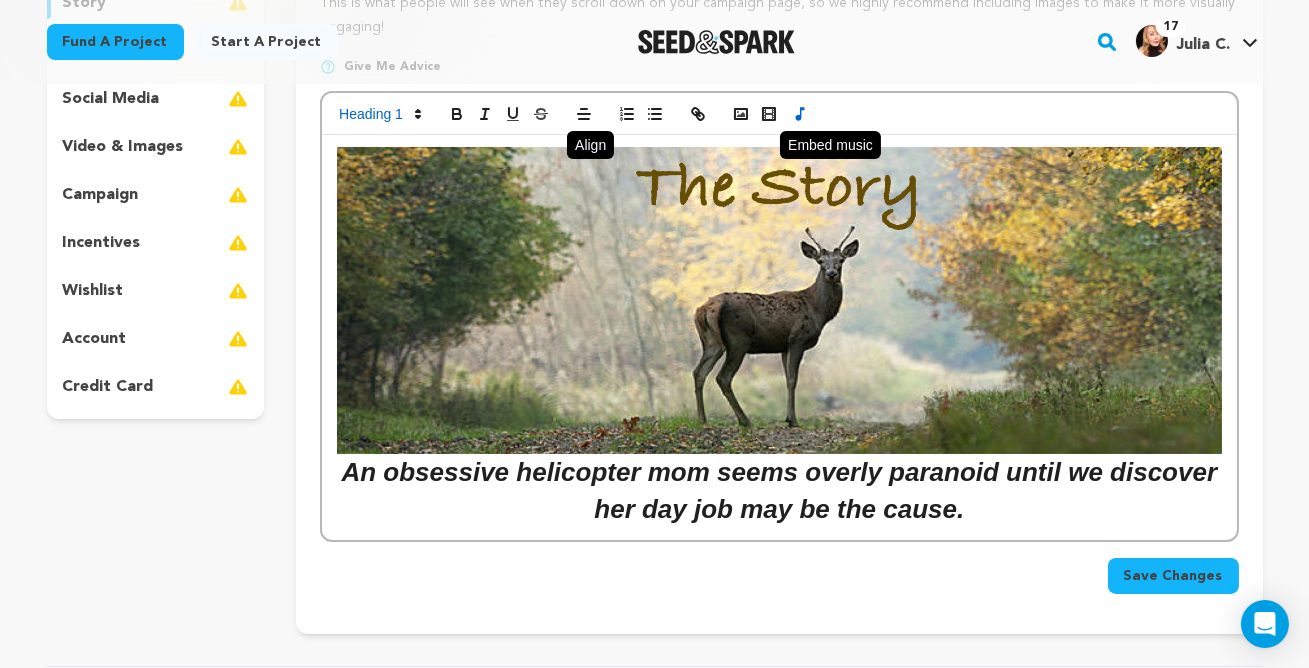 click 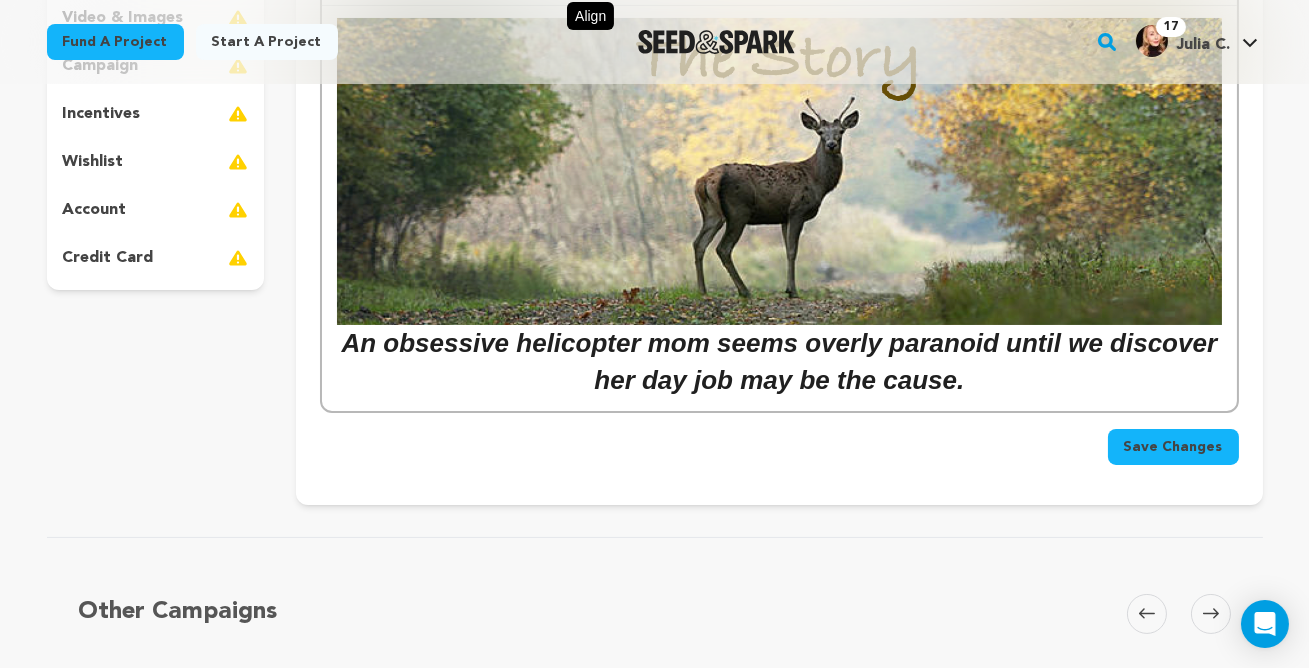 scroll, scrollTop: 480, scrollLeft: 0, axis: vertical 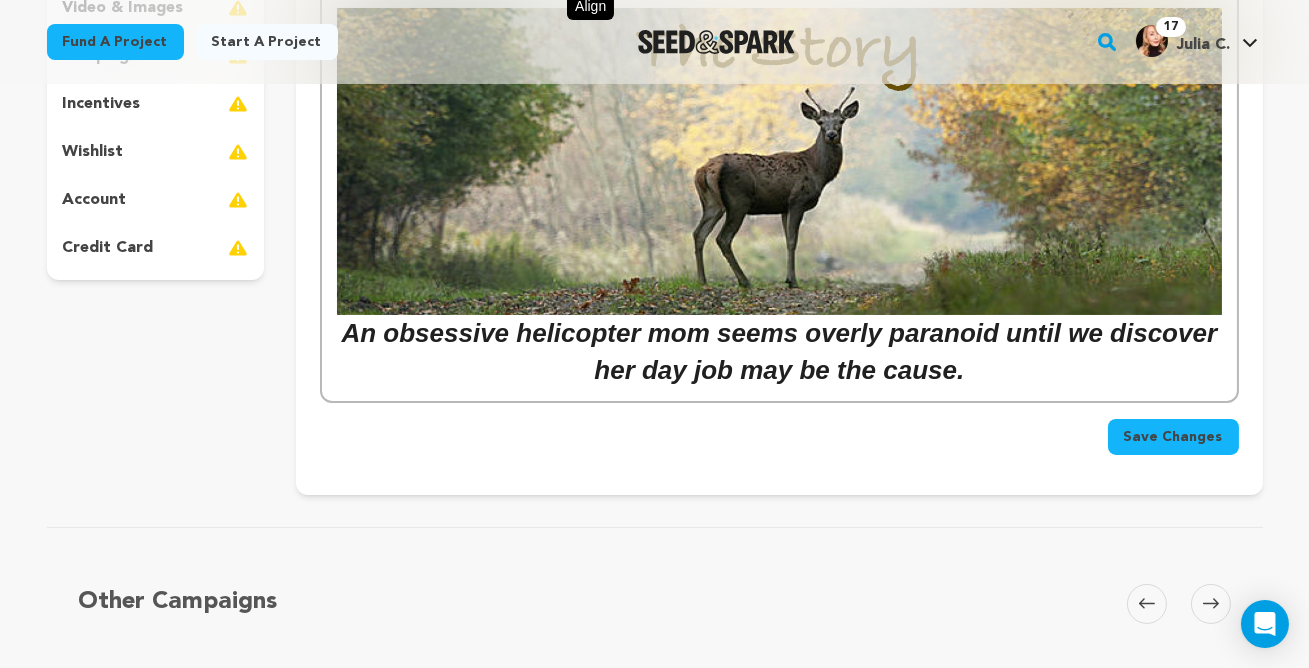 click on "An obsessive helicopter mom seems overly paranoid until we discover her day job may be the cause." at bounding box center (779, 198) 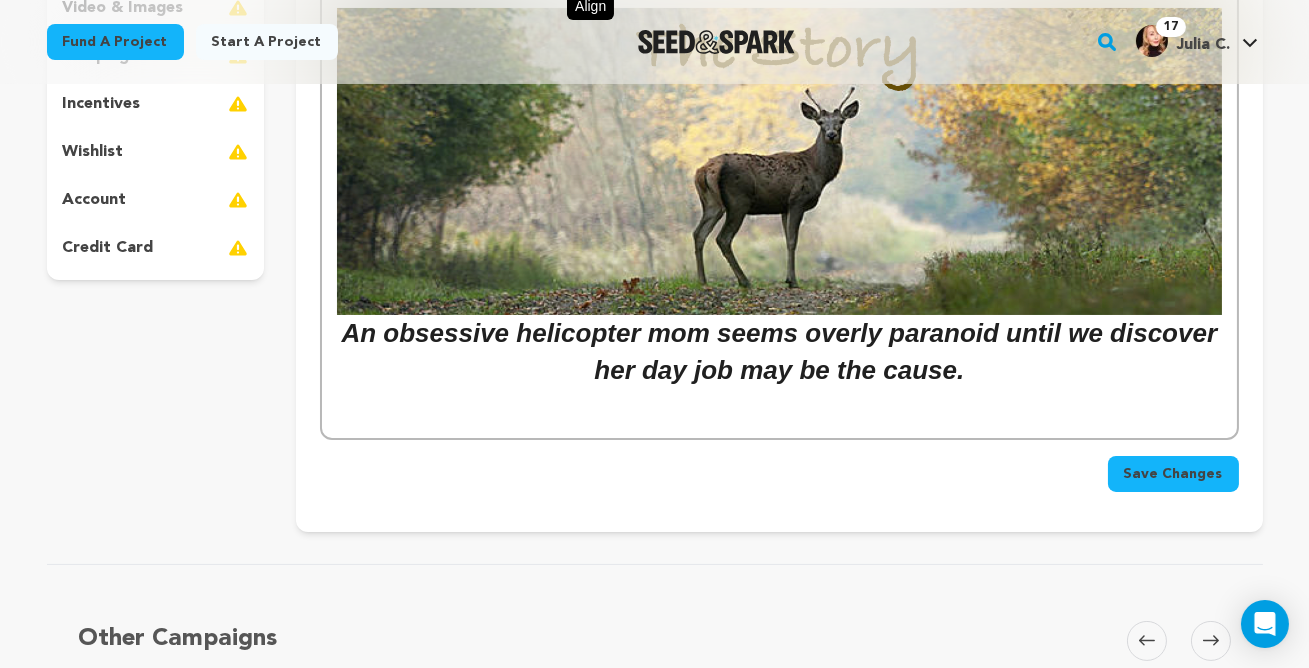 click at bounding box center (779, 161) 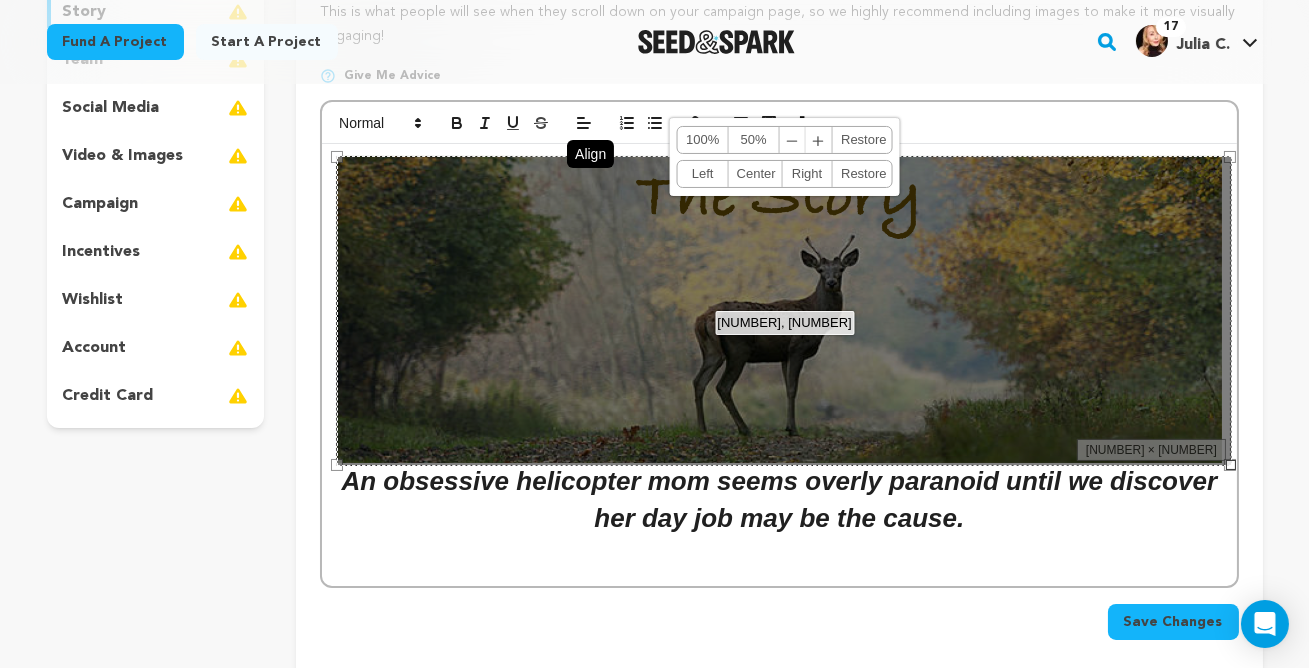 scroll, scrollTop: 331, scrollLeft: 0, axis: vertical 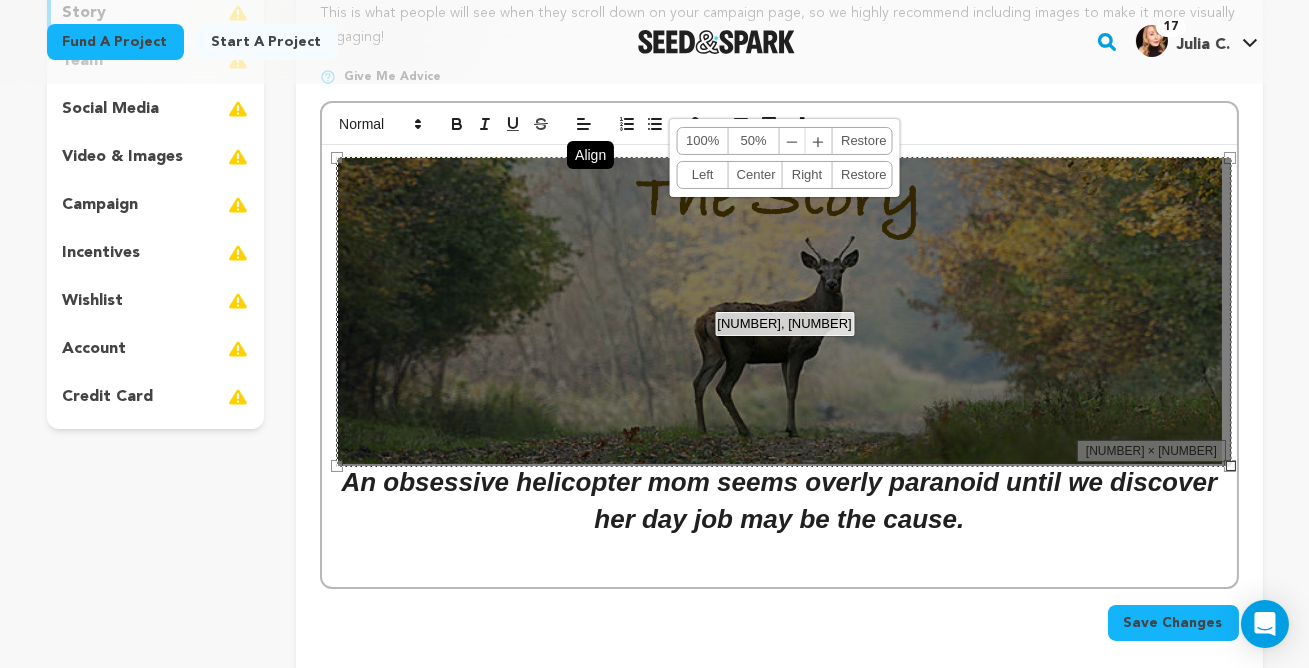 click on "An obsessive helicopter mom seems overly paranoid until we discover her day job may be the cause." at bounding box center [779, 347] 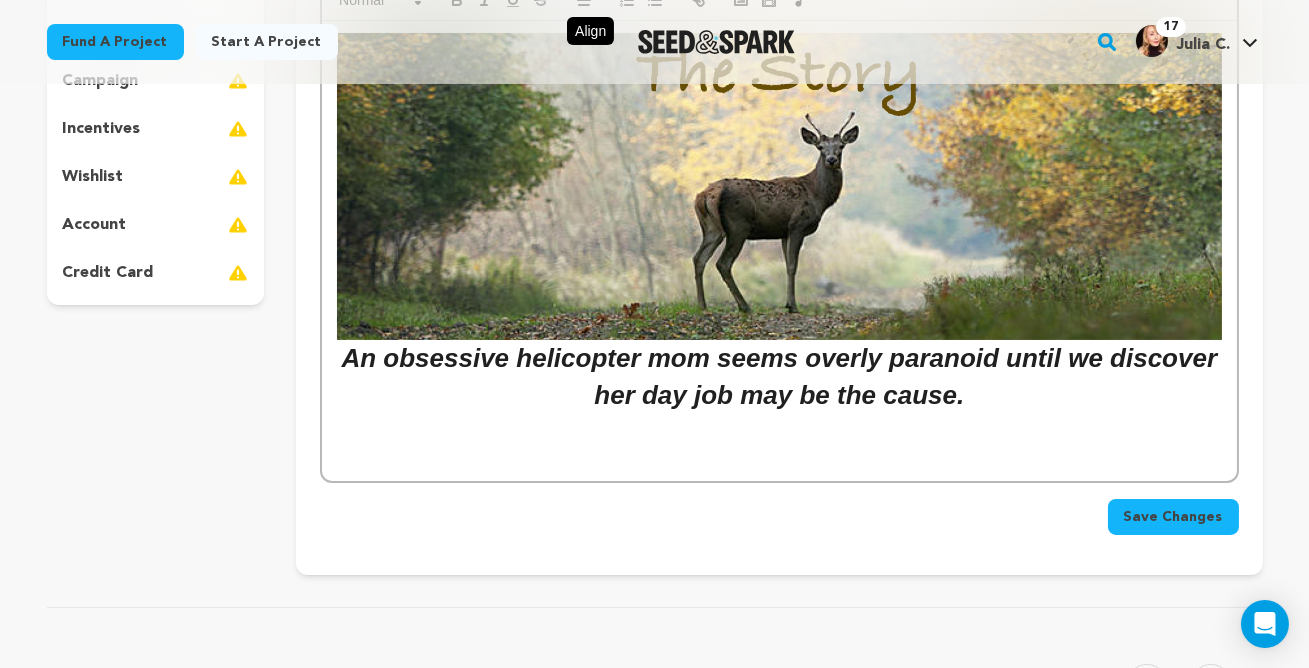 scroll, scrollTop: 459, scrollLeft: 0, axis: vertical 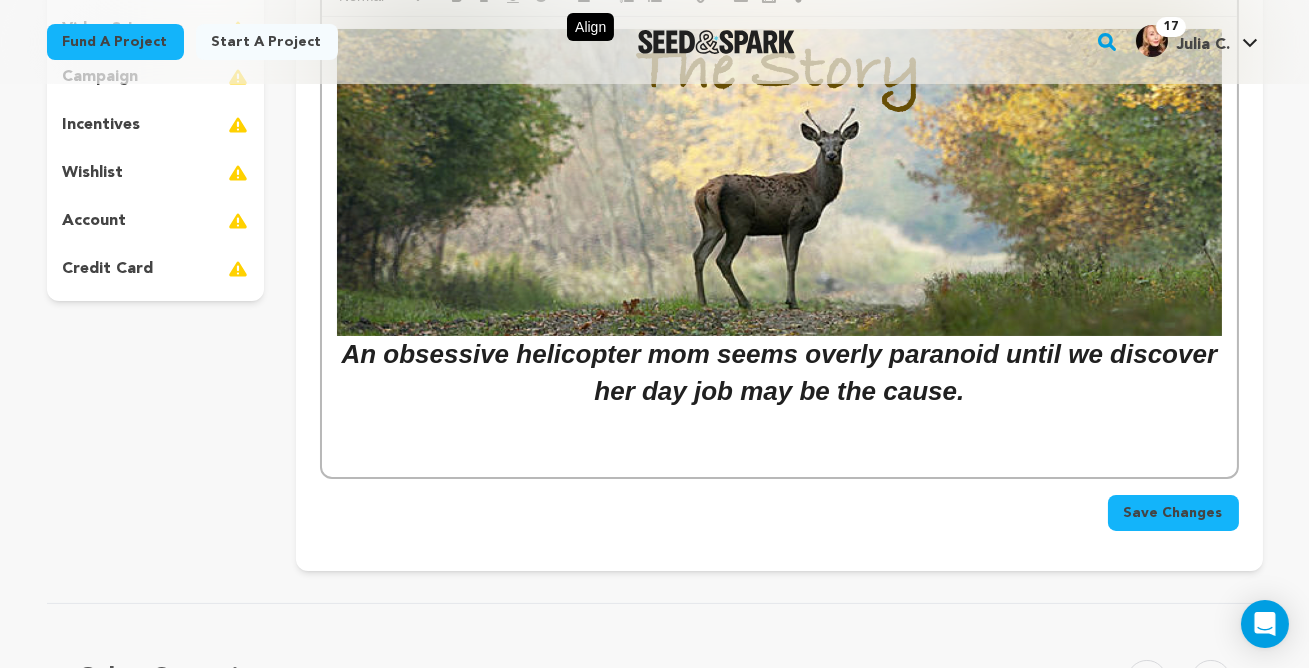 click at bounding box center [779, 437] 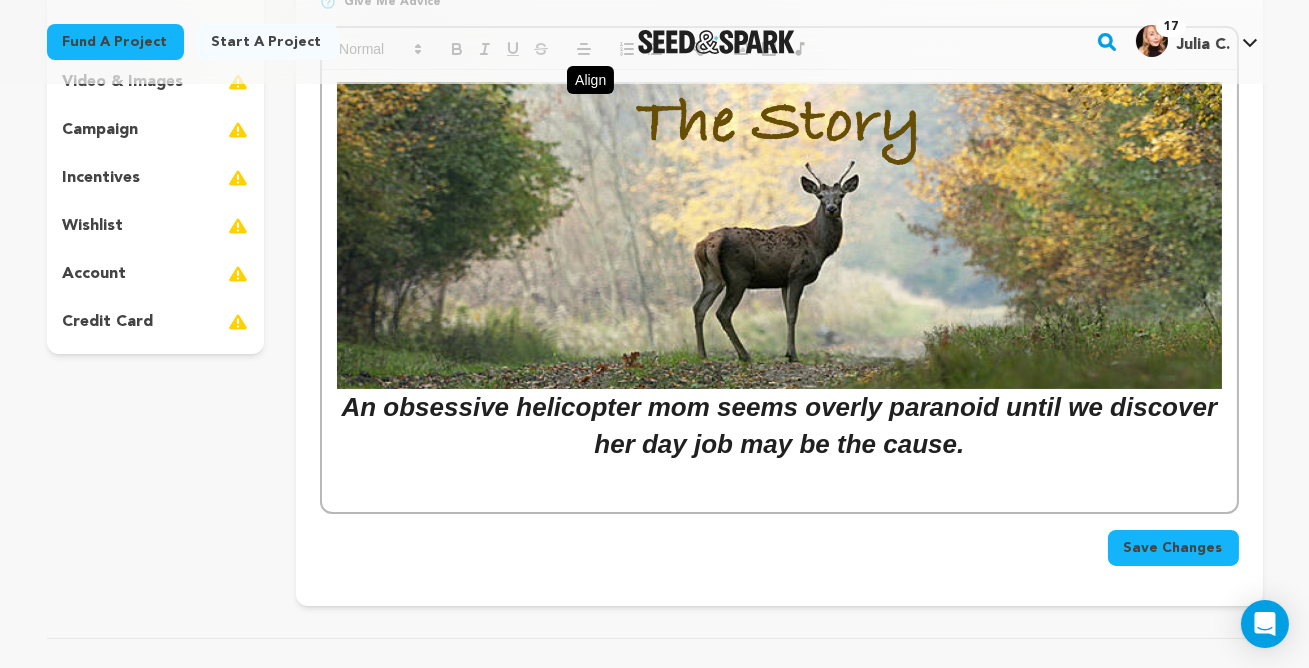scroll, scrollTop: 401, scrollLeft: 0, axis: vertical 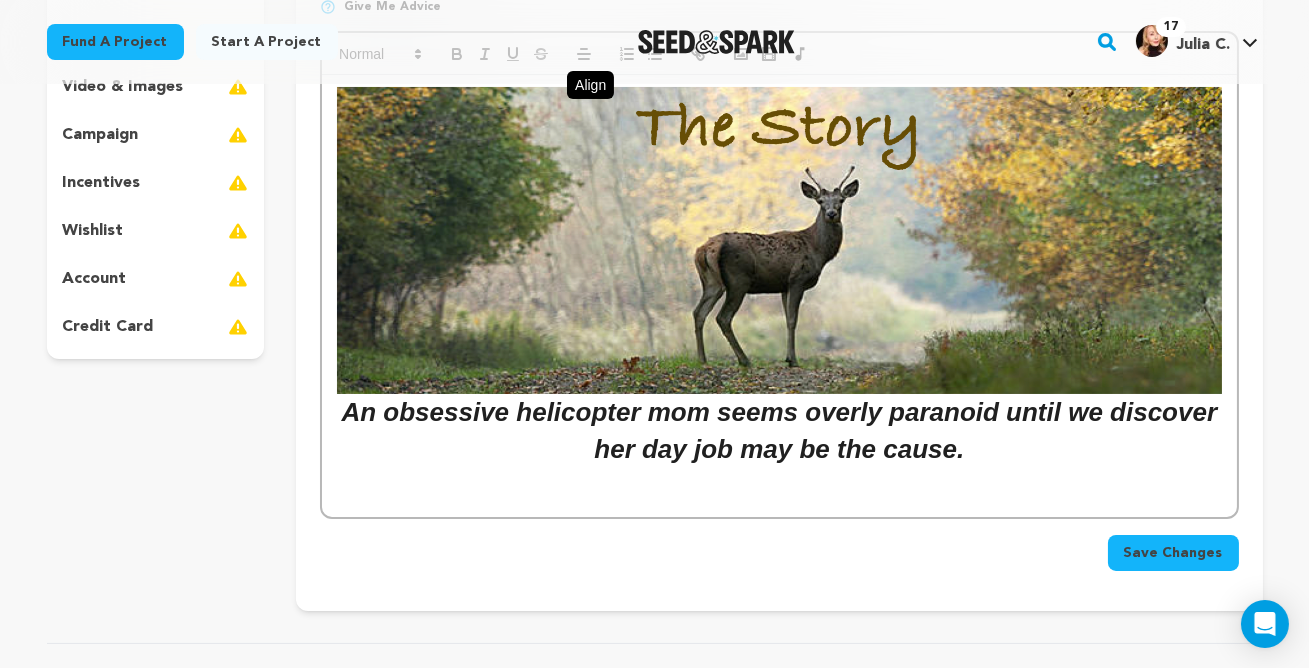 click on "Save Changes" at bounding box center [1173, 553] 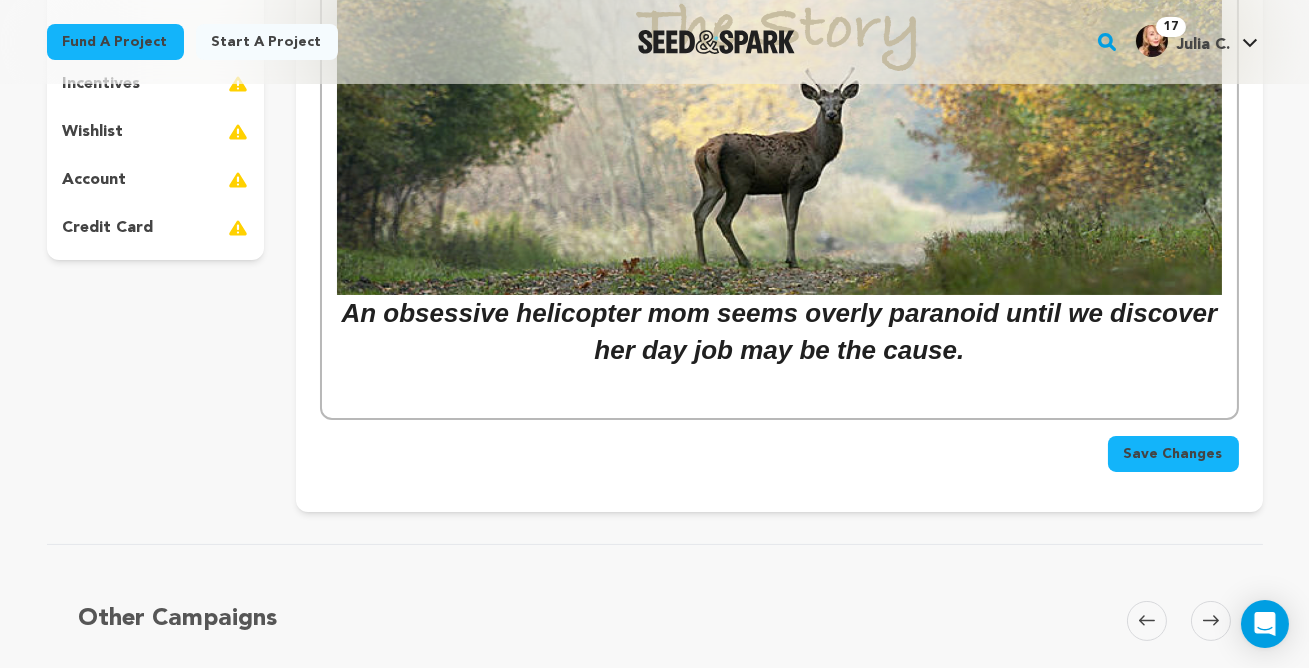 scroll, scrollTop: 521, scrollLeft: 0, axis: vertical 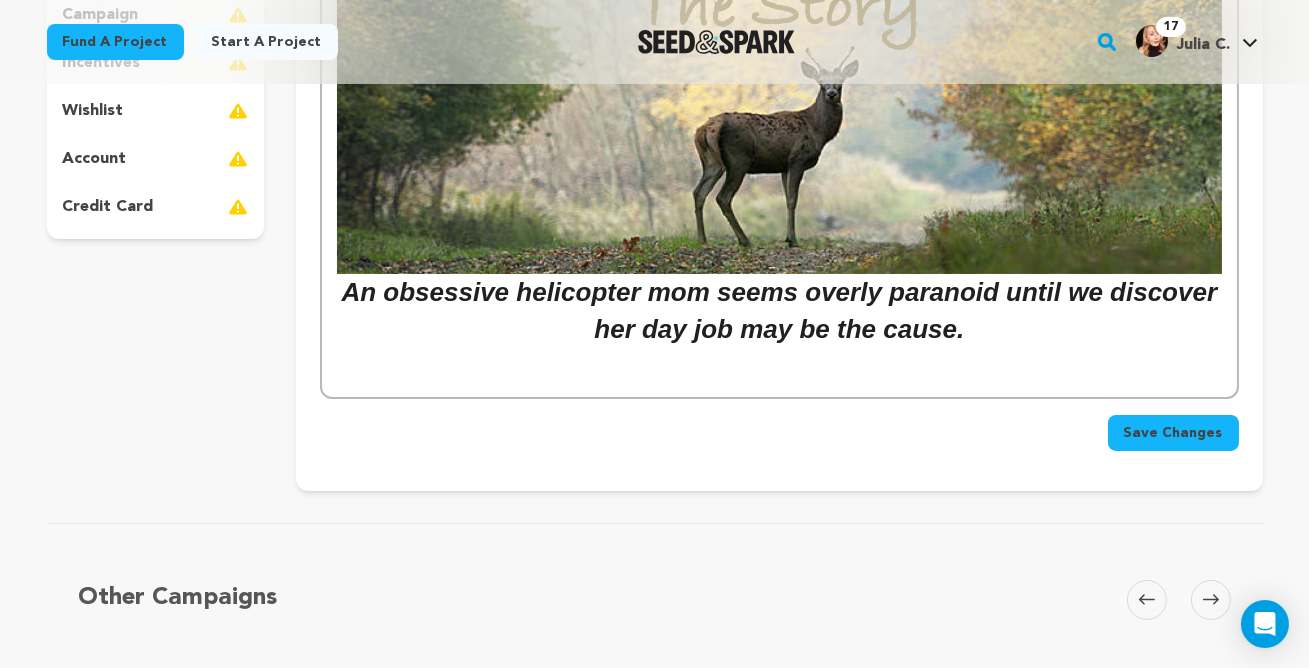 click on "An obsessive helicopter mom seems overly paranoid until we discover her day job may be the cause." at bounding box center (779, 157) 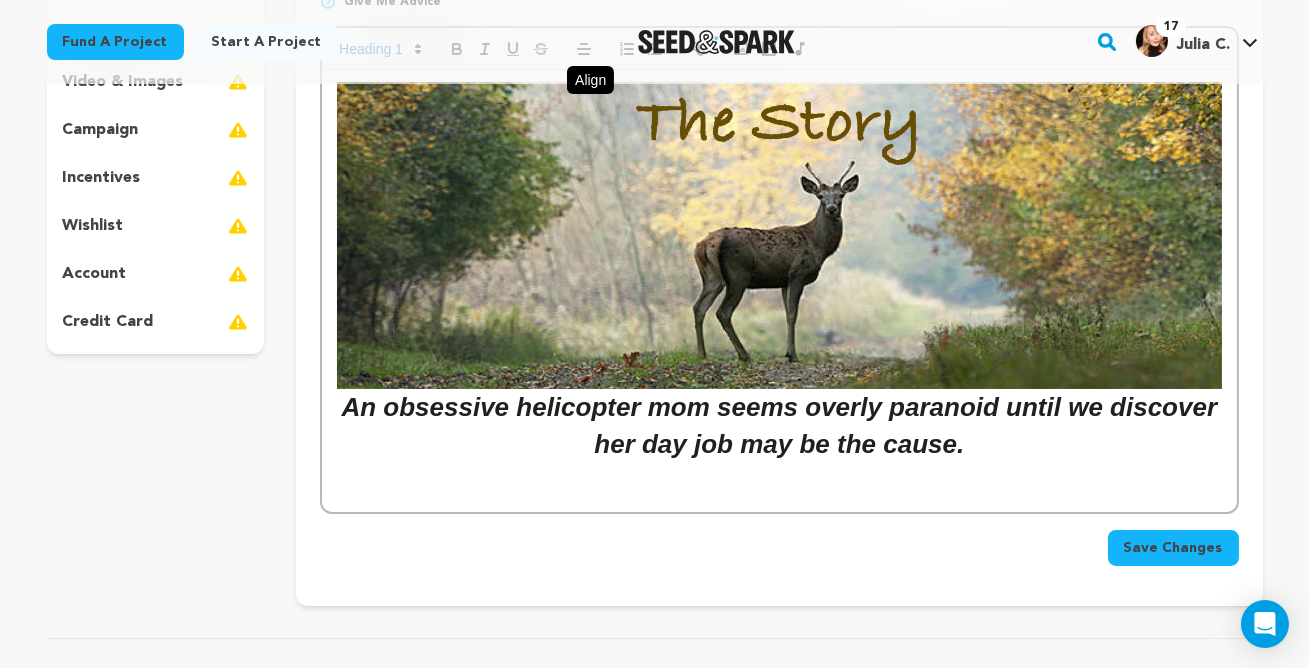 scroll, scrollTop: 407, scrollLeft: 0, axis: vertical 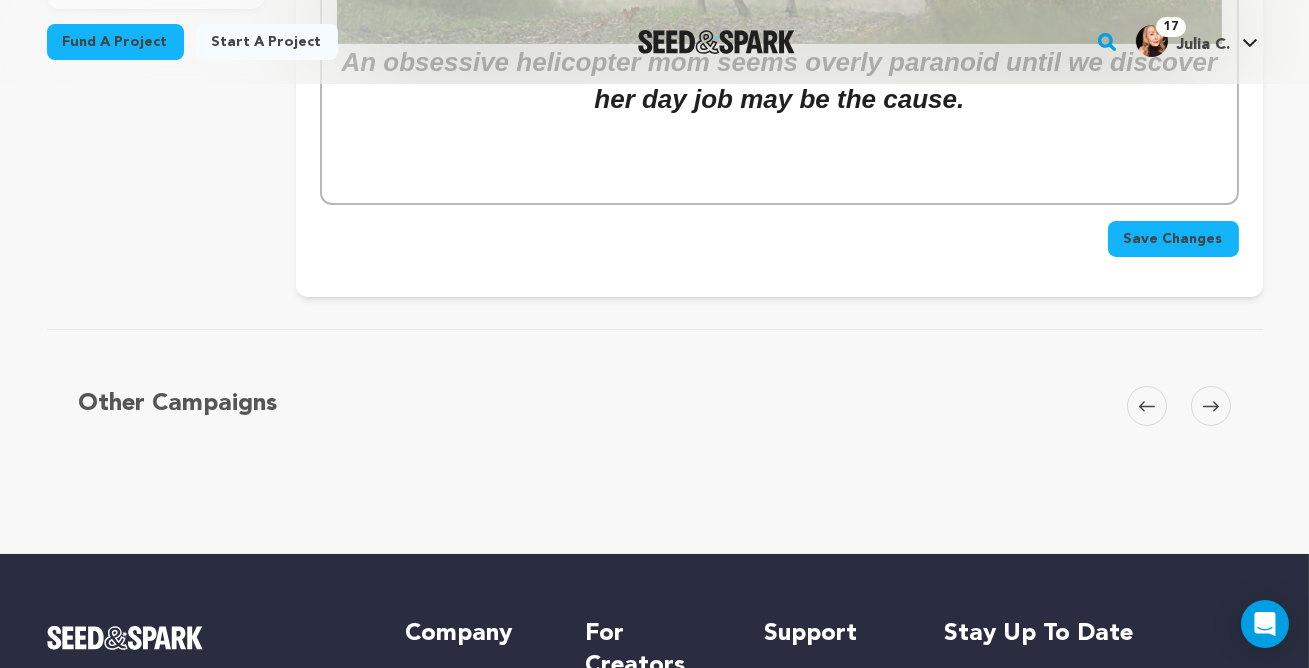 click 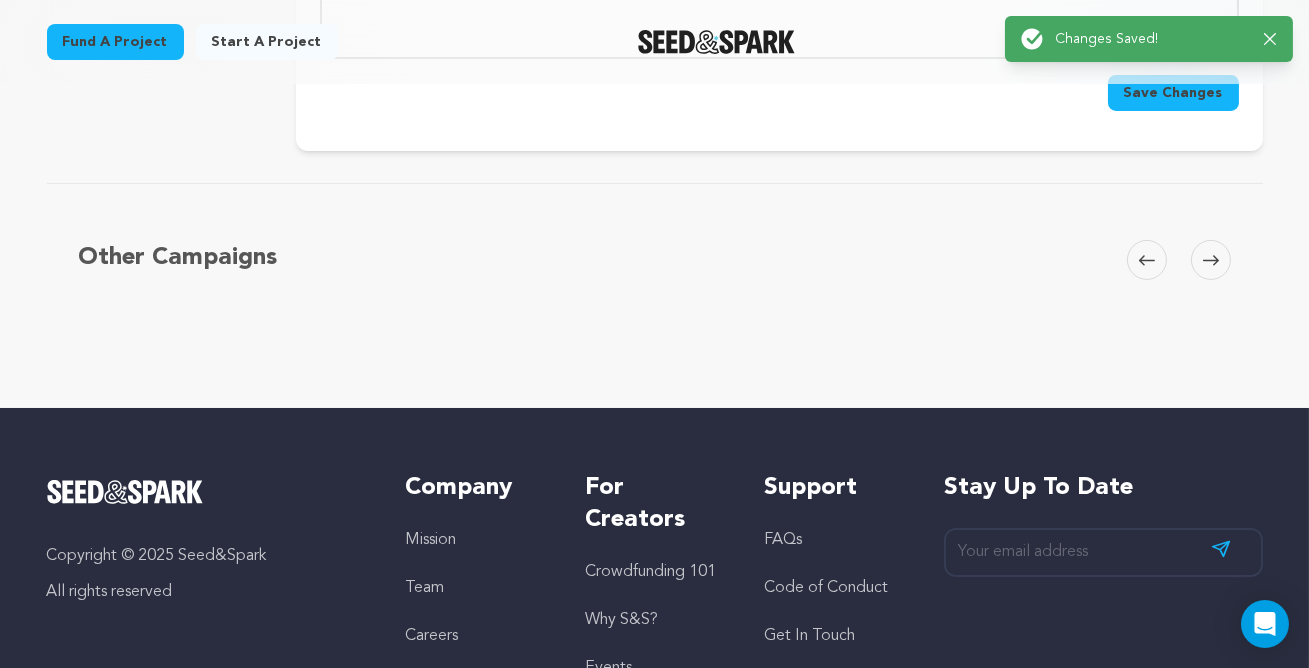 scroll, scrollTop: 895, scrollLeft: 0, axis: vertical 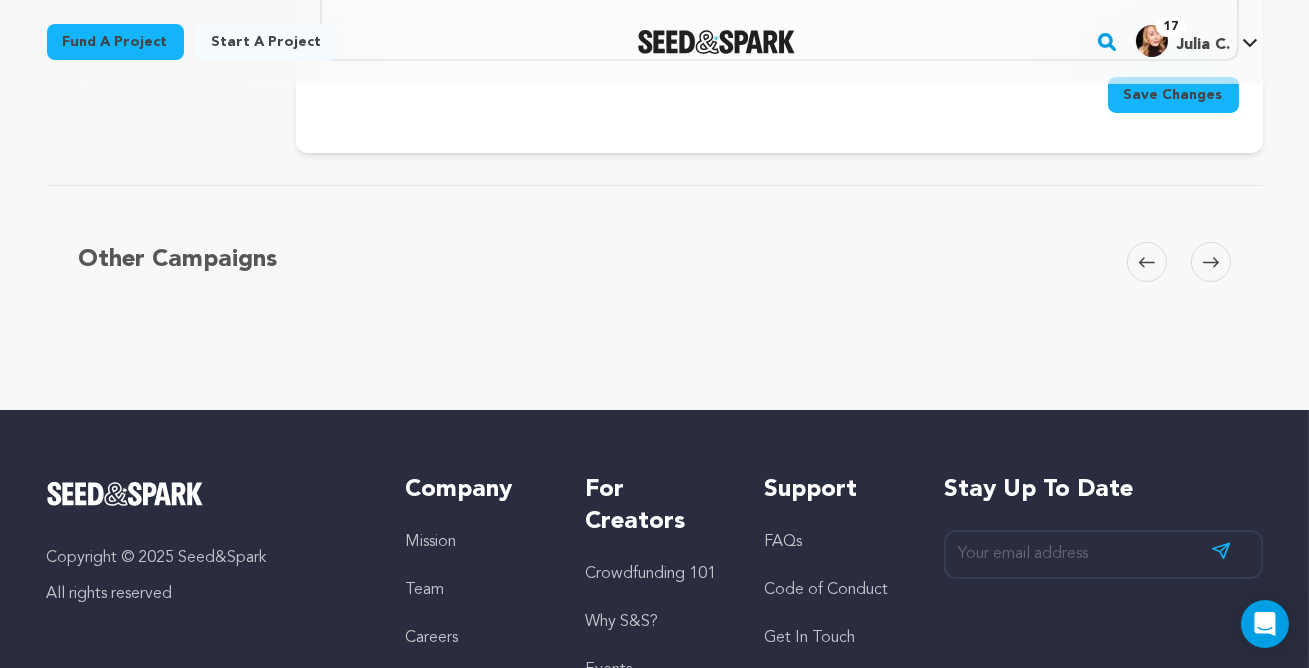 click at bounding box center [1147, 262] 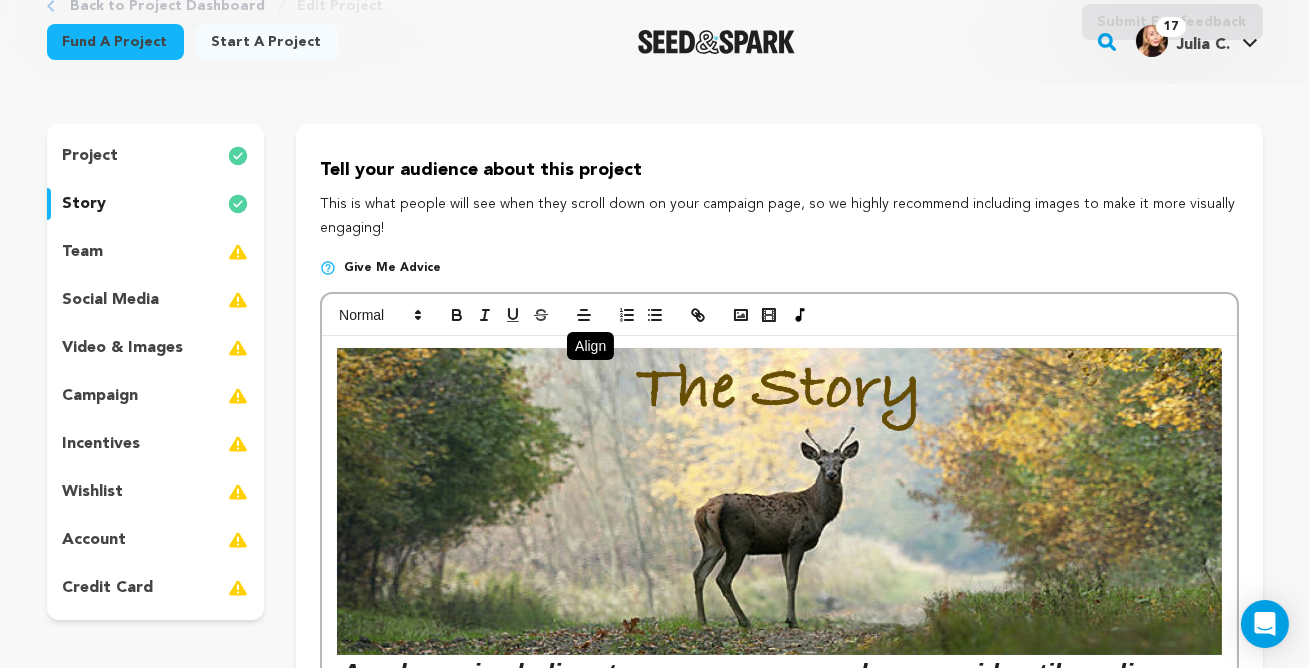 scroll, scrollTop: 138, scrollLeft: 0, axis: vertical 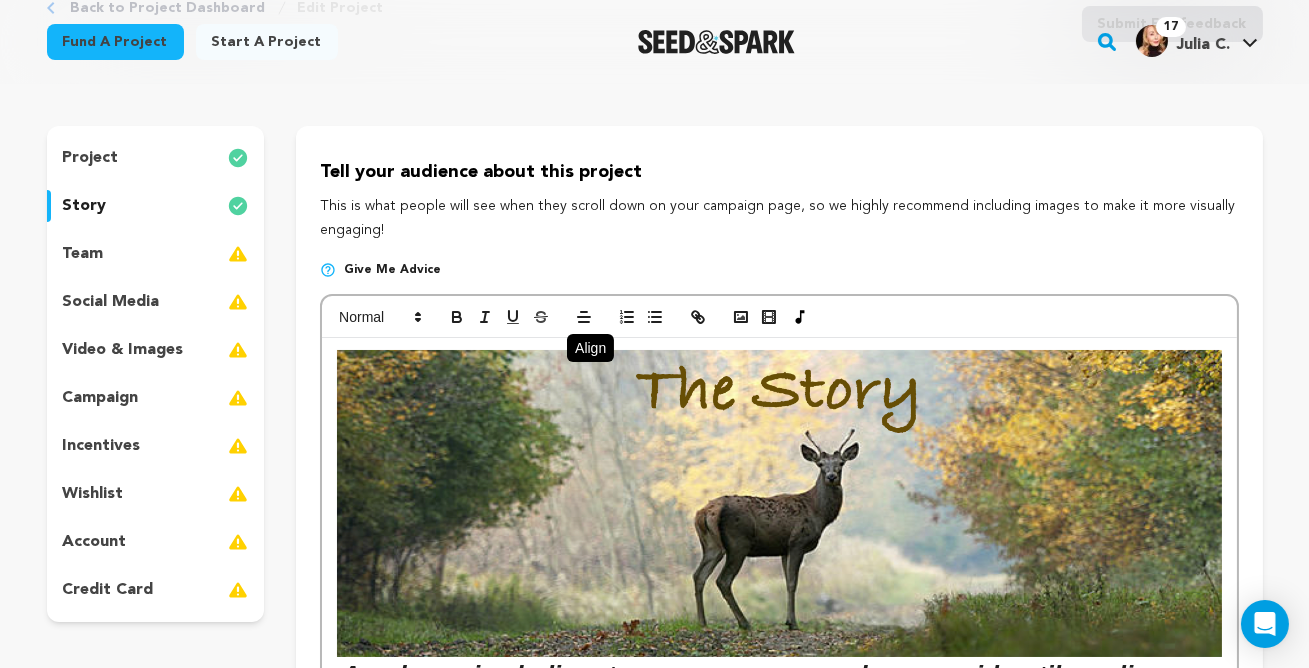 click at bounding box center (238, 206) 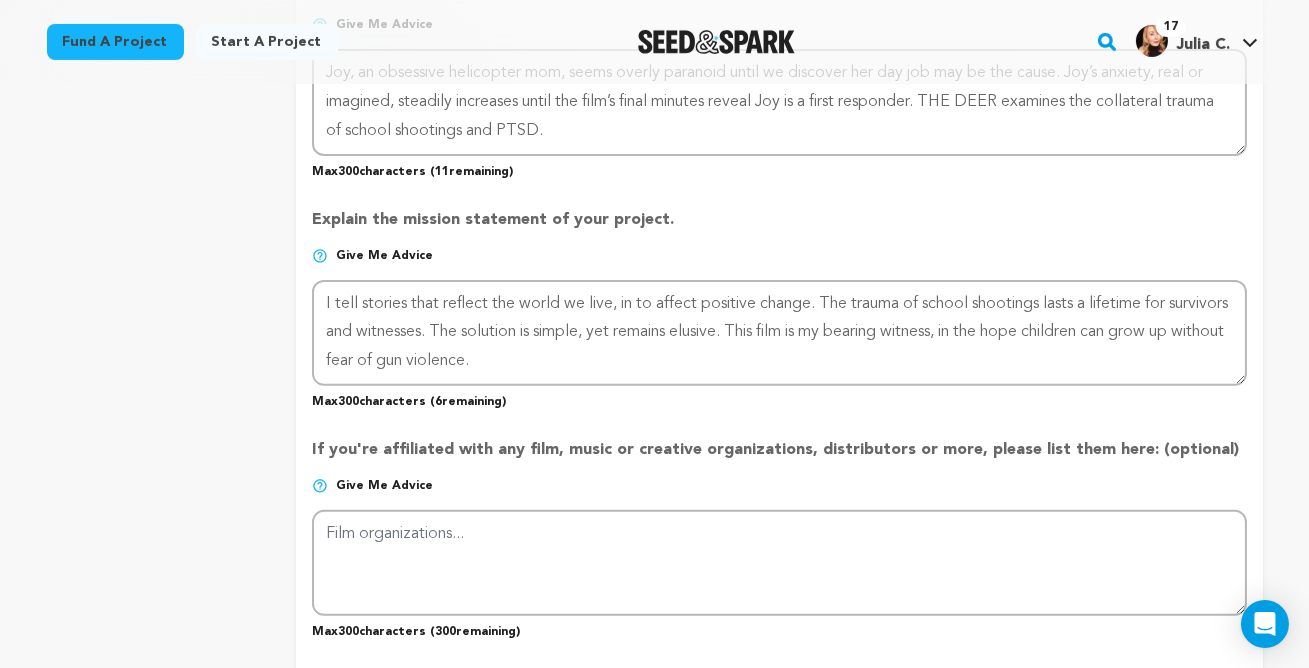 scroll, scrollTop: 1439, scrollLeft: 0, axis: vertical 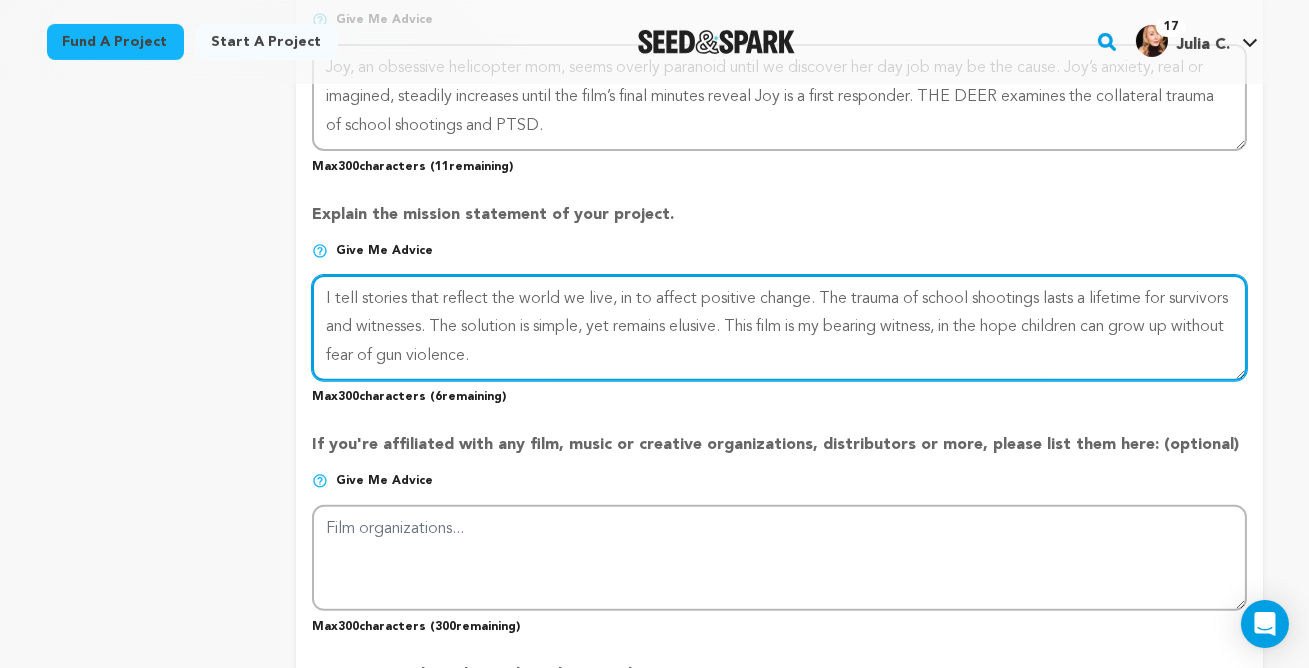 click at bounding box center (779, 328) 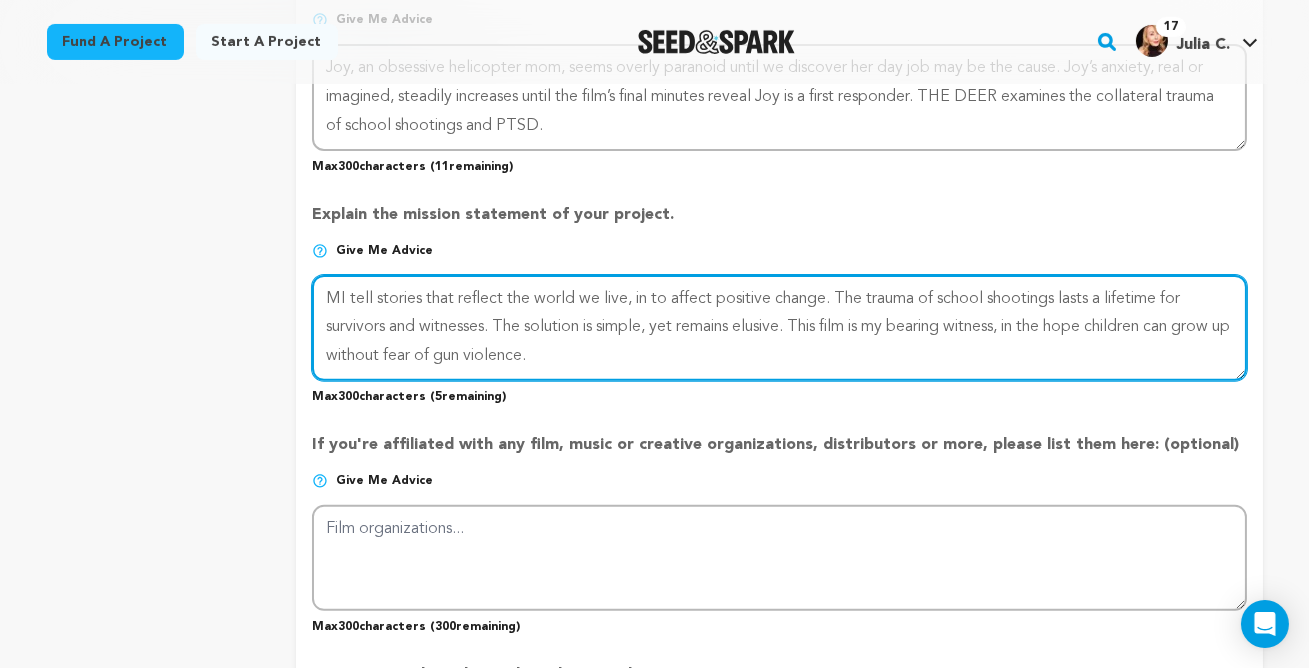 type on "I tell stories that reflect the world we live, in to affect positive change. The trauma of school shootings lasts a lifetime for survivors and witnesses. The solution is simple, yet remains elusive. This film is my bearing witness, in the hope children can grow up without fear of gun violence." 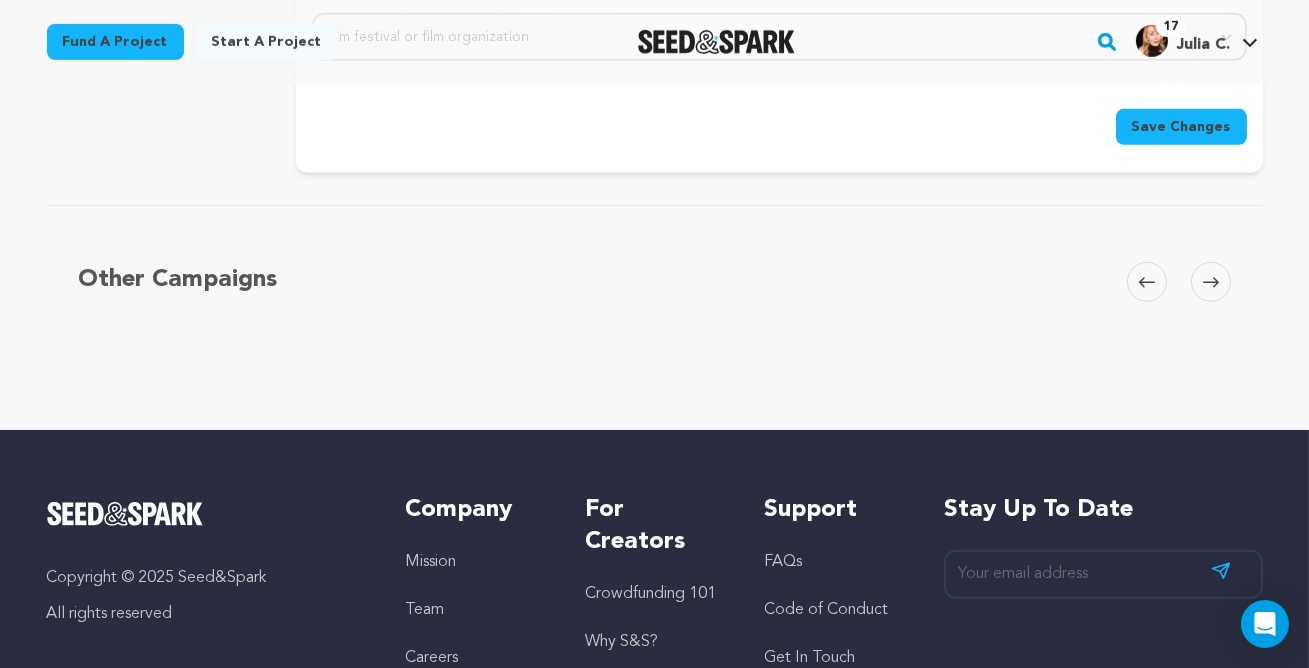 scroll, scrollTop: 2410, scrollLeft: 0, axis: vertical 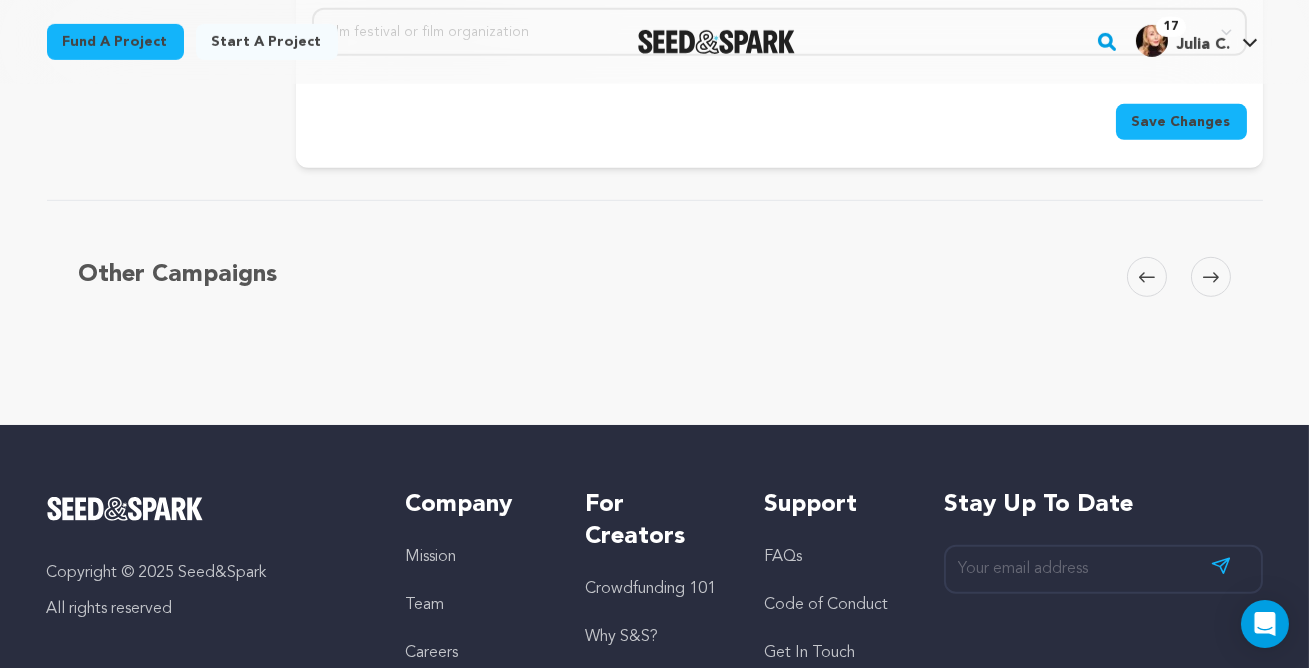 click on "Save Changes" at bounding box center (1181, 122) 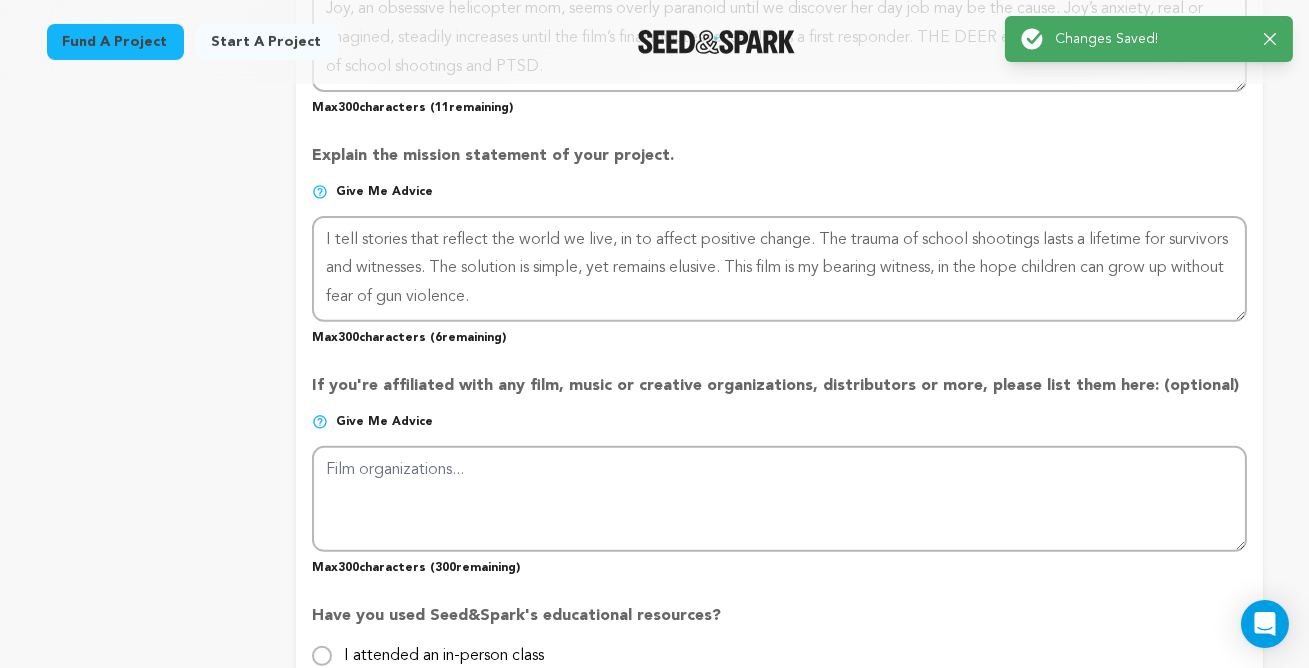 click on "Project Title
Project Name
THE DEER
Project URL
Give me advice
Project URL
the-deer
seedandspark.com/fund/the-deer
Private Preview Link
(Copy Link)
Copy private preview link
Give me advice" at bounding box center [779, -75] 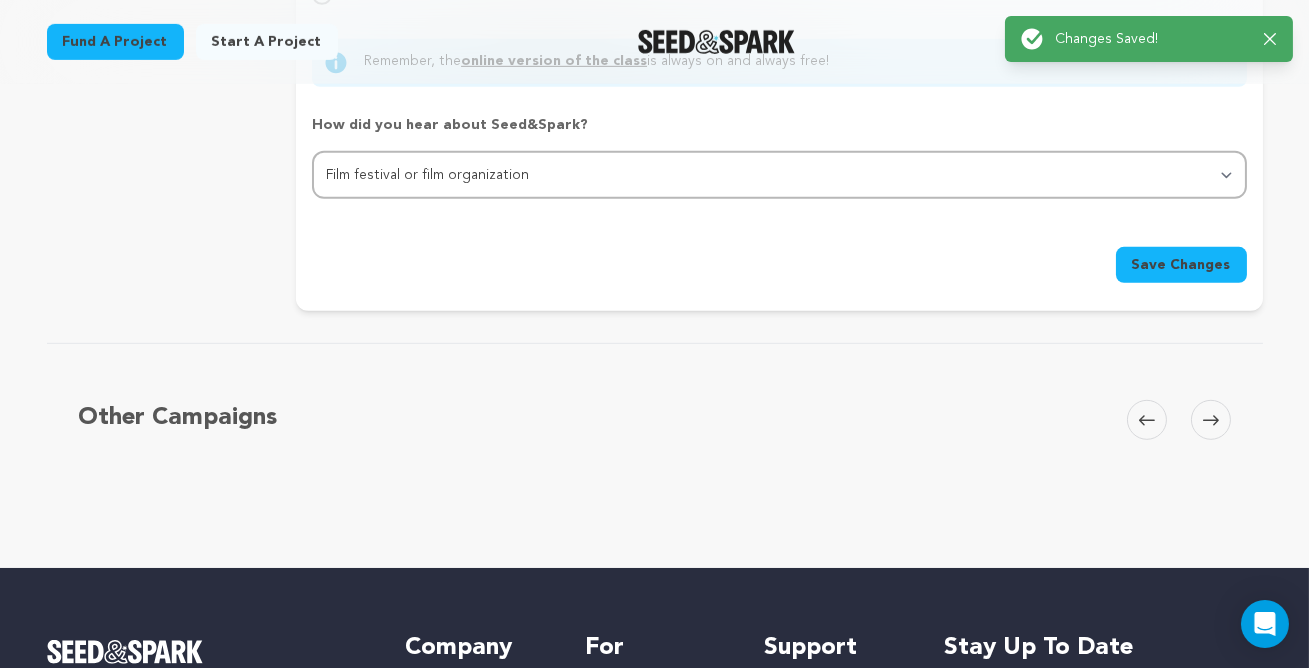 scroll, scrollTop: 2352, scrollLeft: 0, axis: vertical 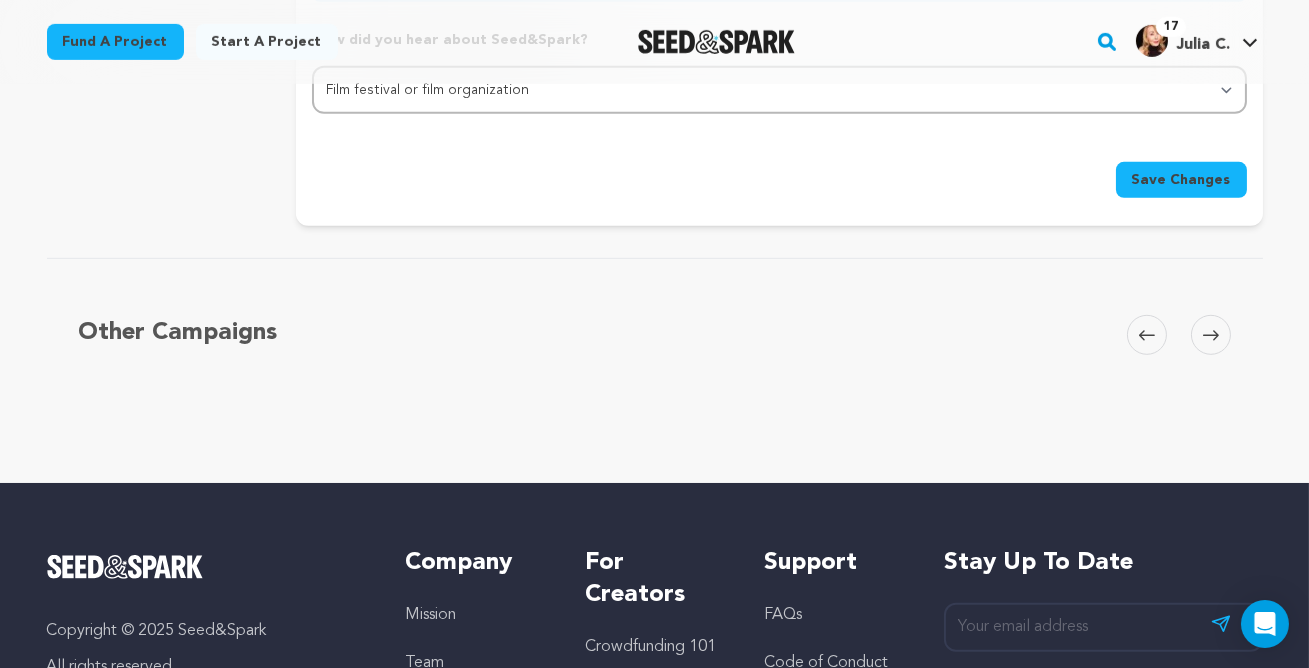 click on "Save Changes" at bounding box center [1181, 180] 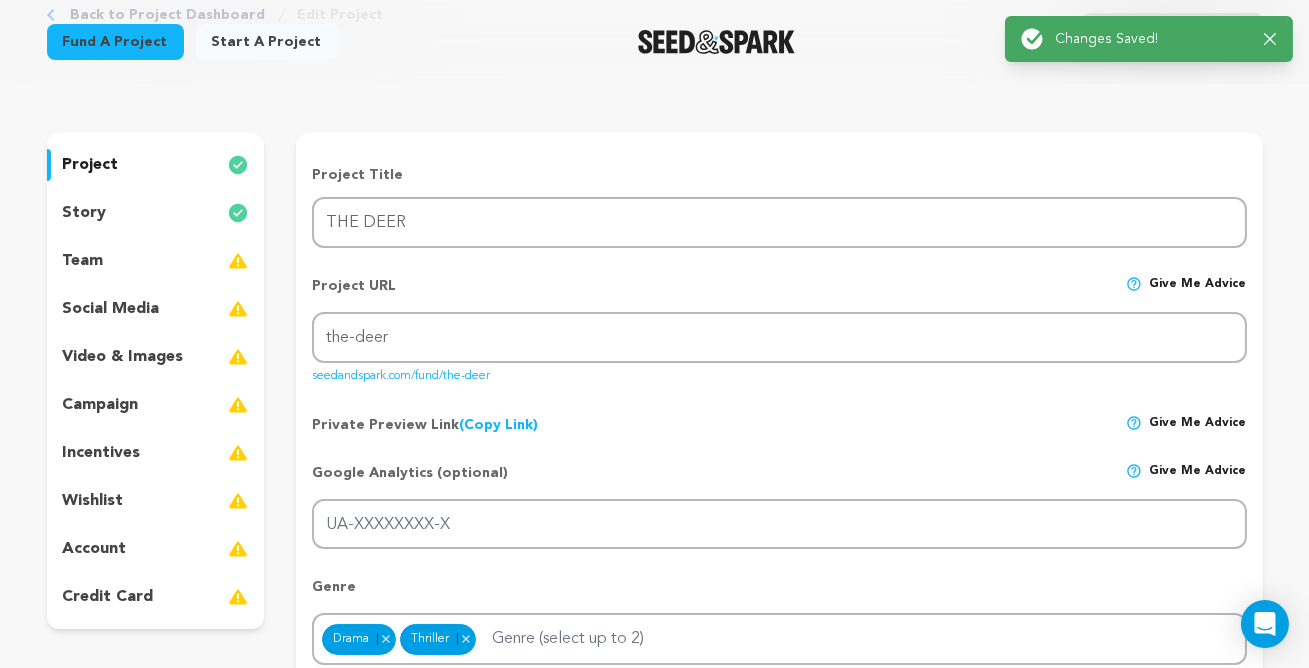 scroll, scrollTop: 0, scrollLeft: 0, axis: both 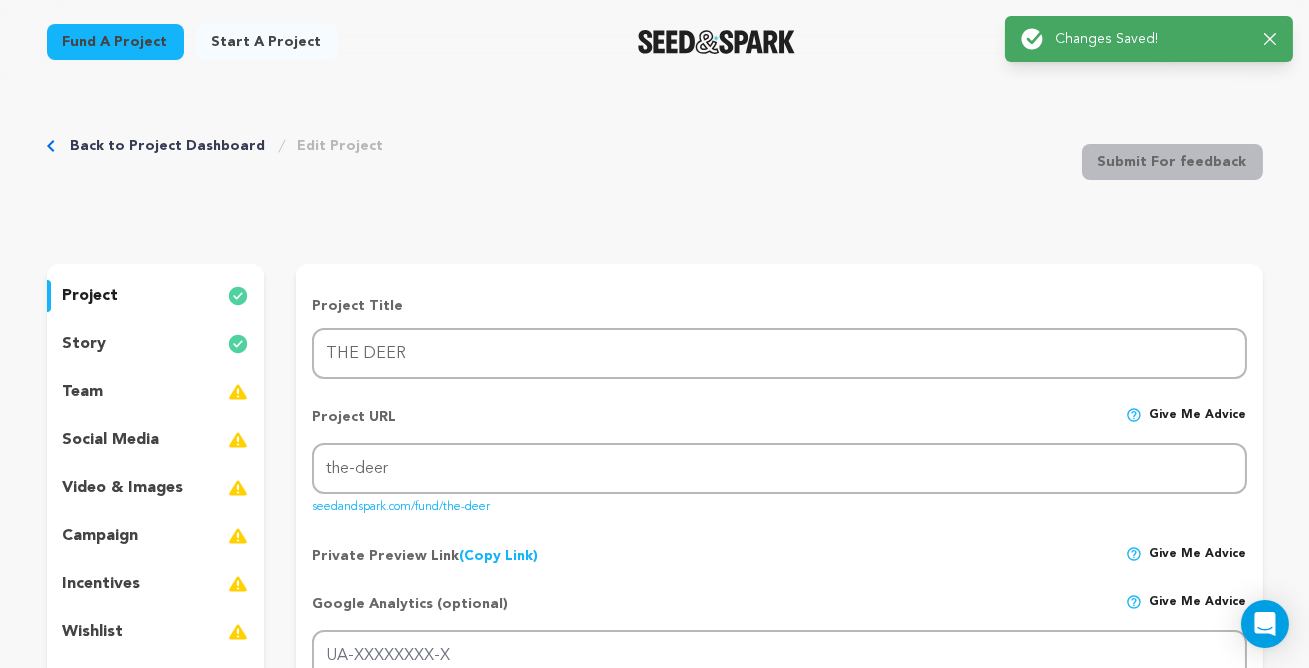 click at bounding box center [238, 344] 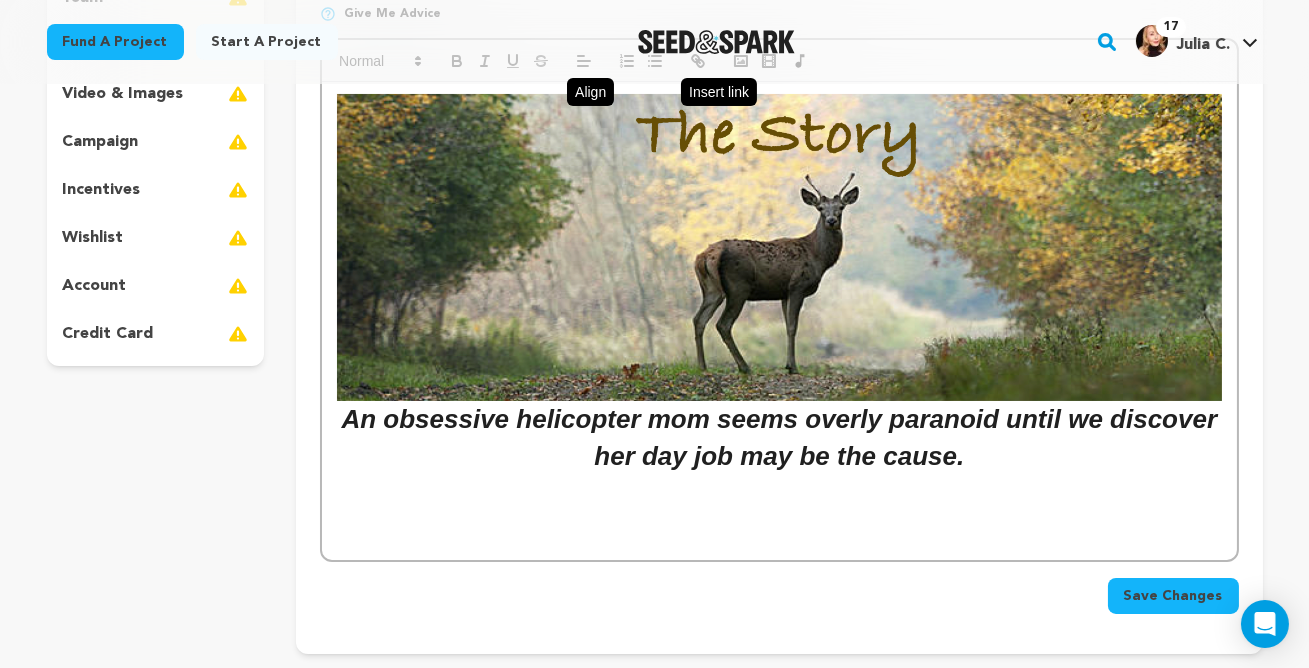 scroll, scrollTop: 398, scrollLeft: 0, axis: vertical 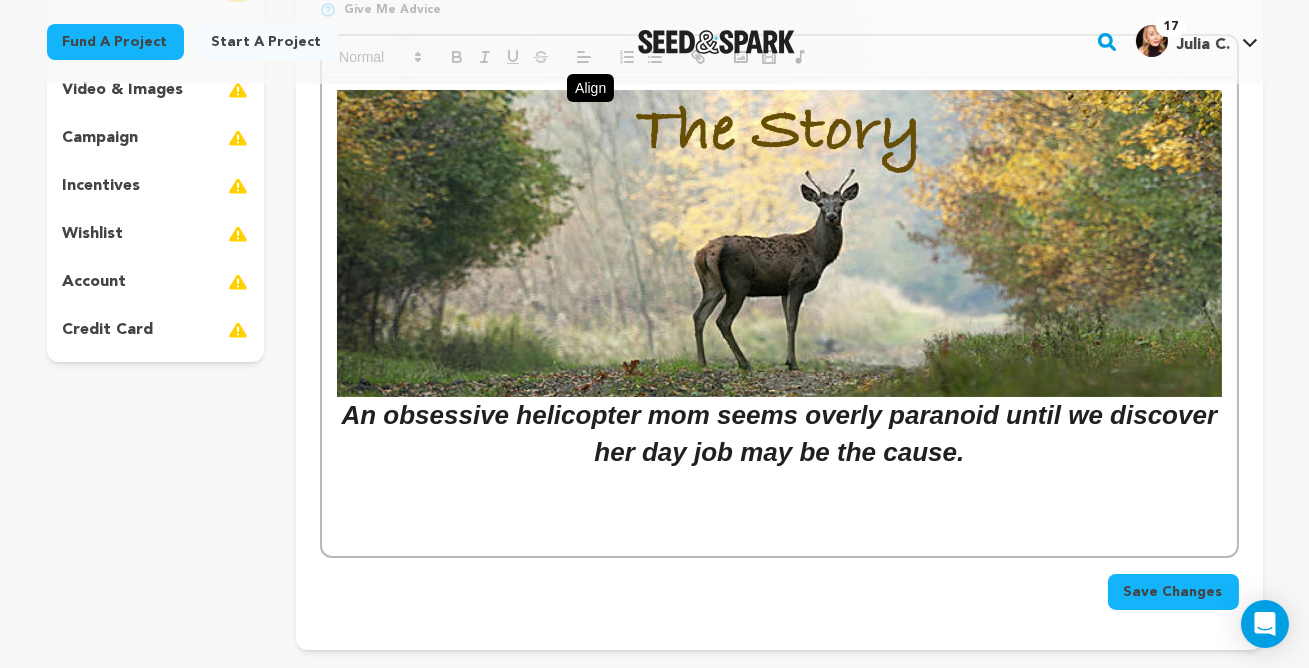 click at bounding box center [779, 243] 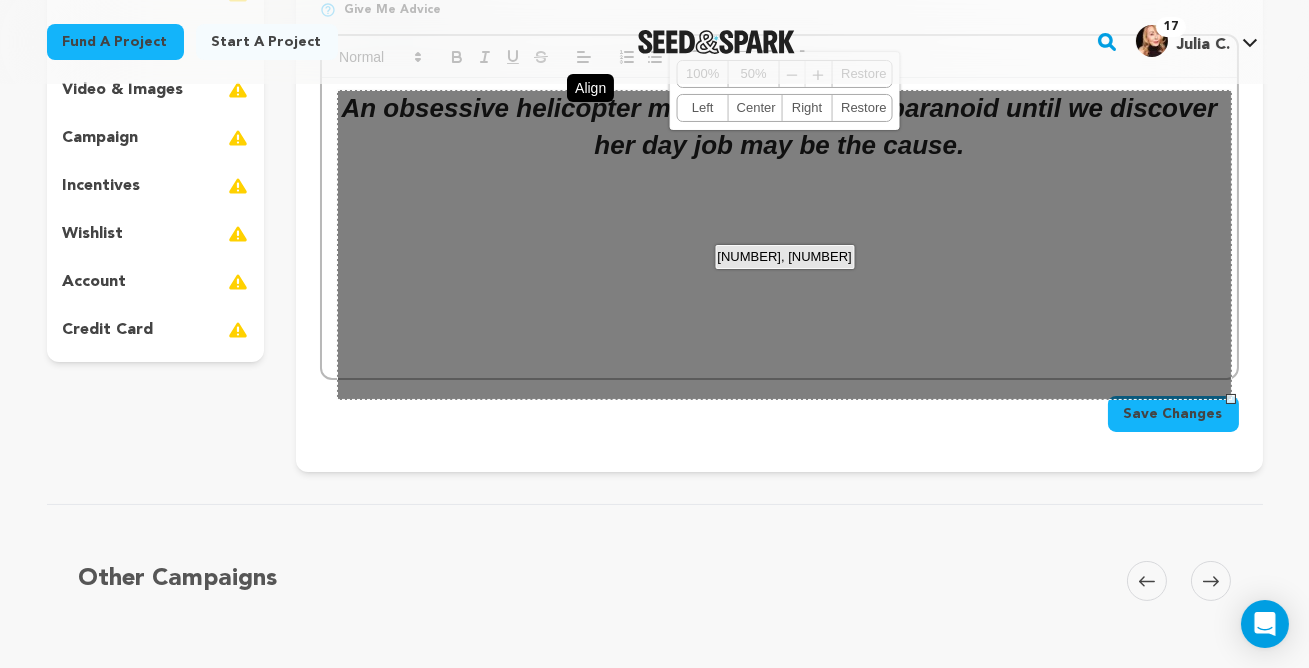 click on "[NUMBER]
100%
50%
﹣
﹢
Restore
Left
Center
Right
Restore" at bounding box center (784, 245) 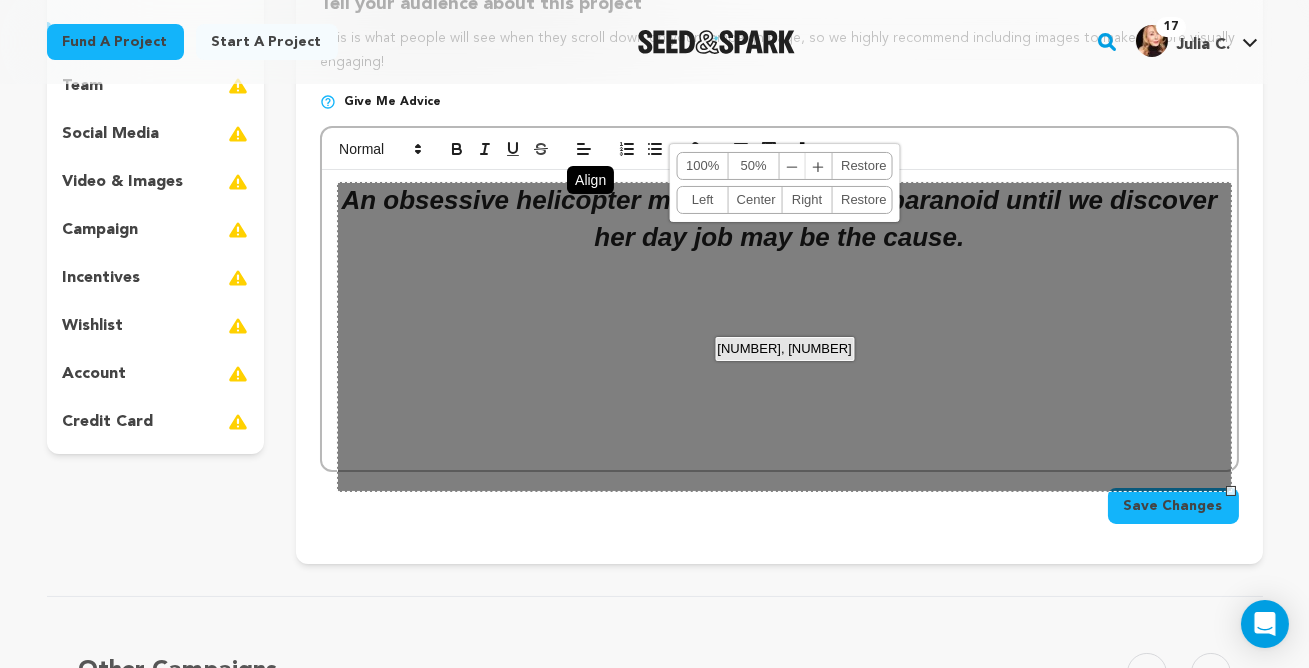 scroll, scrollTop: 298, scrollLeft: 0, axis: vertical 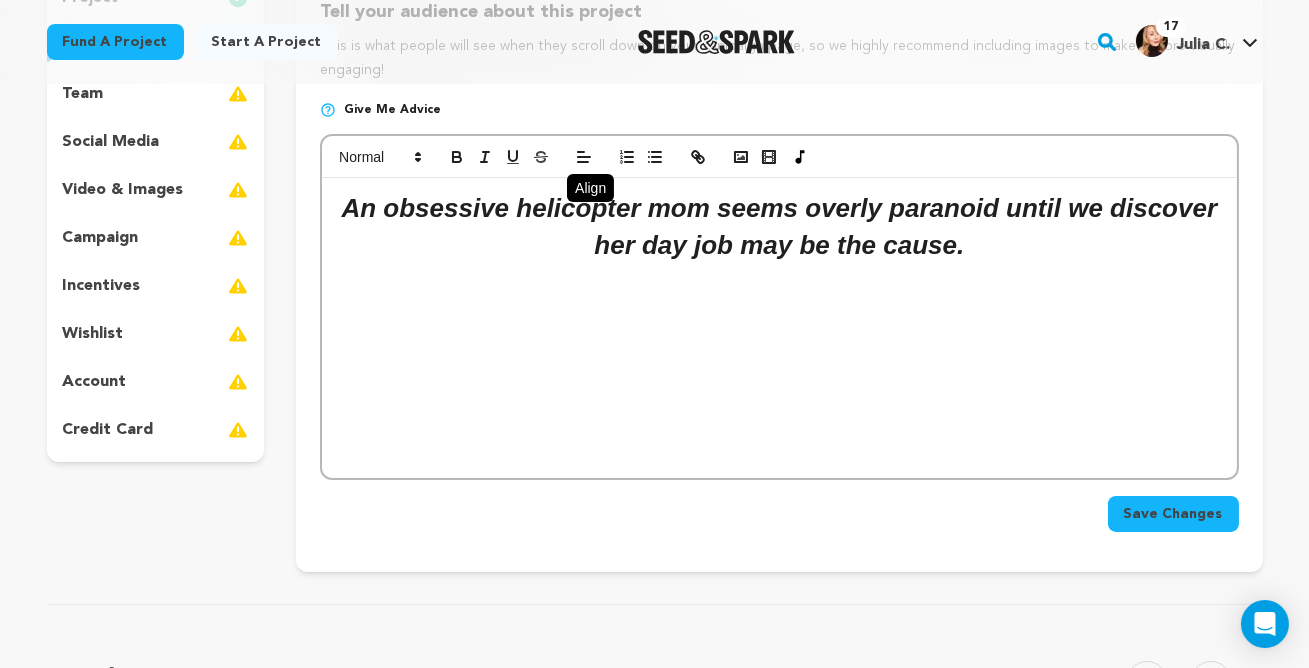 click on "This is what people will see when they scroll down on your campaign page, so we highly recommend including
images to make it more visually engaging!" at bounding box center [779, 59] 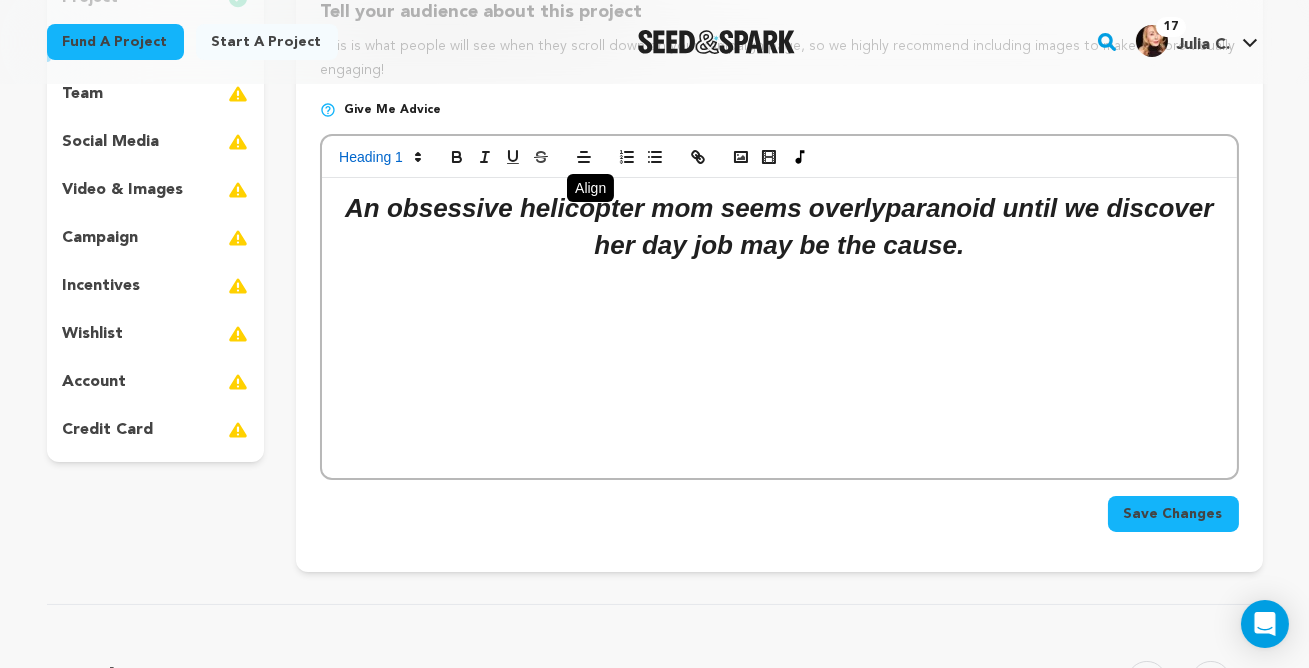 click on "An obsessive helicopter mom seems overly  ﻿ paranoid until we discover her day job may be the cause." at bounding box center (779, 227) 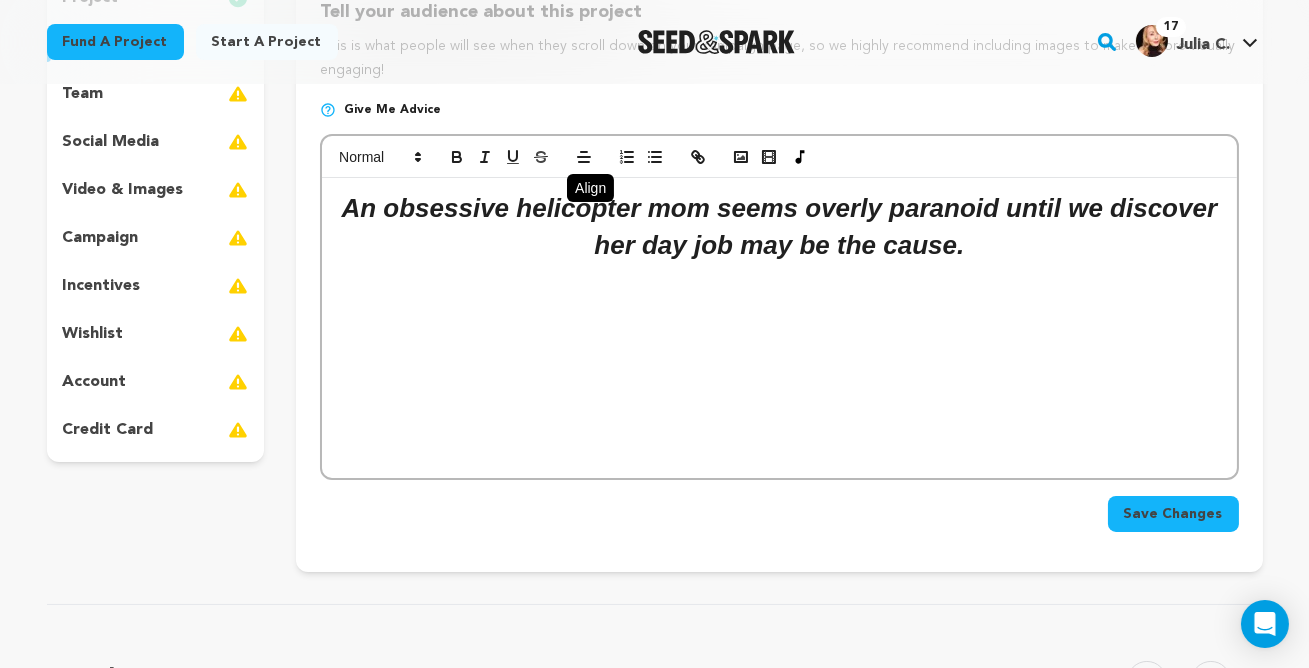 click at bounding box center (238, 142) 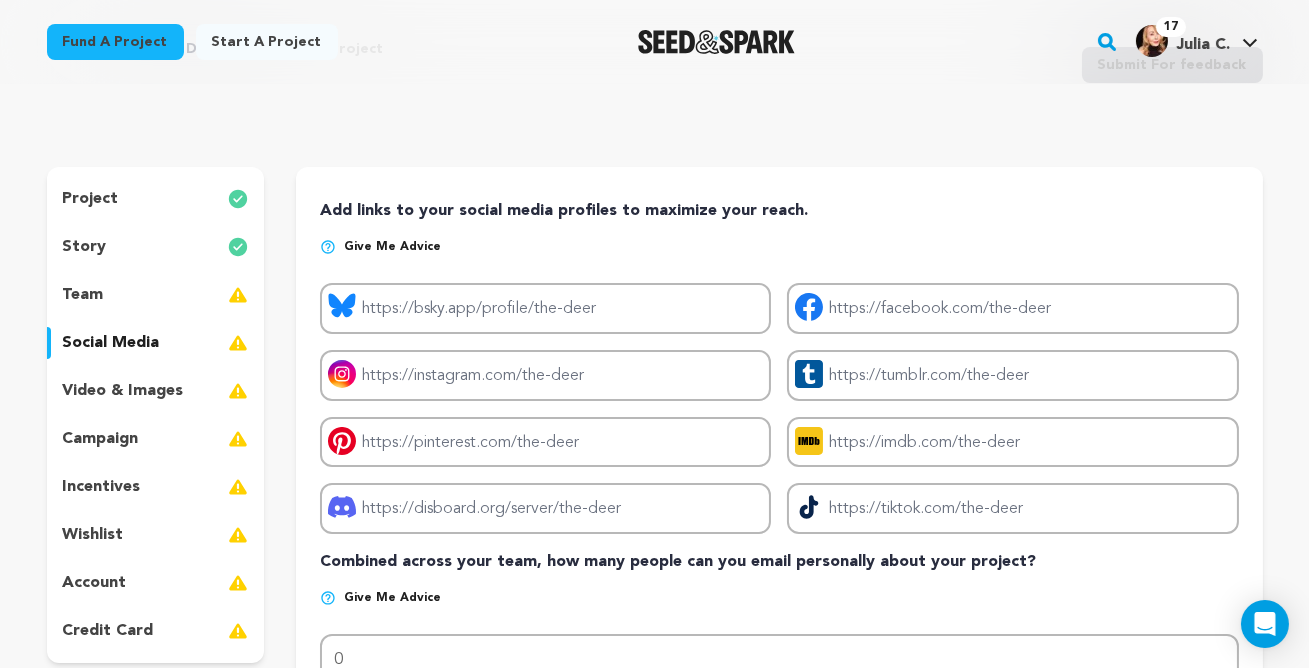 scroll, scrollTop: 83, scrollLeft: 0, axis: vertical 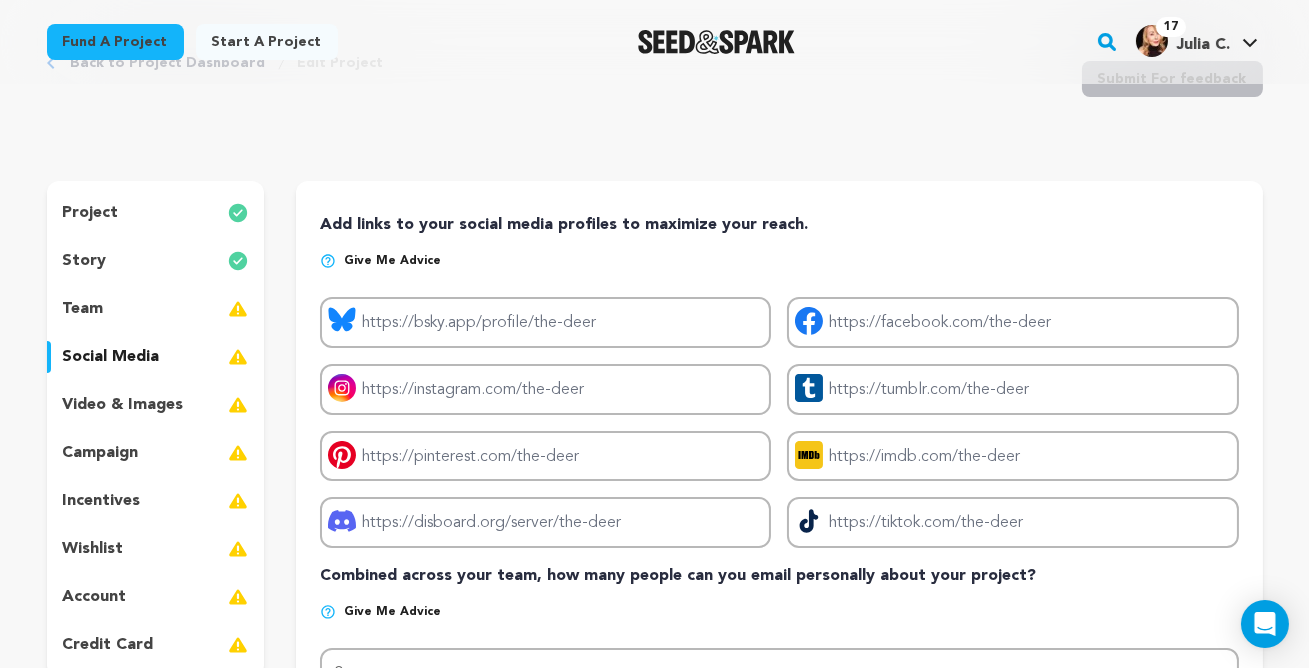 click at bounding box center (238, 261) 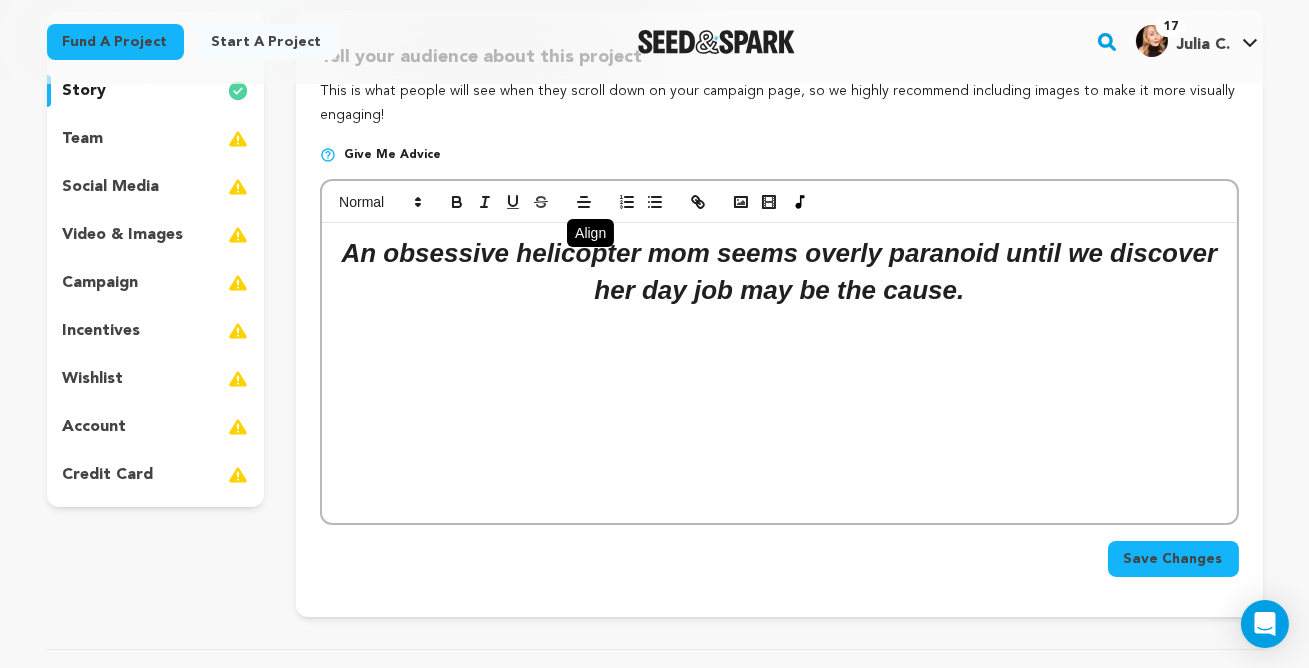 scroll, scrollTop: 267, scrollLeft: 0, axis: vertical 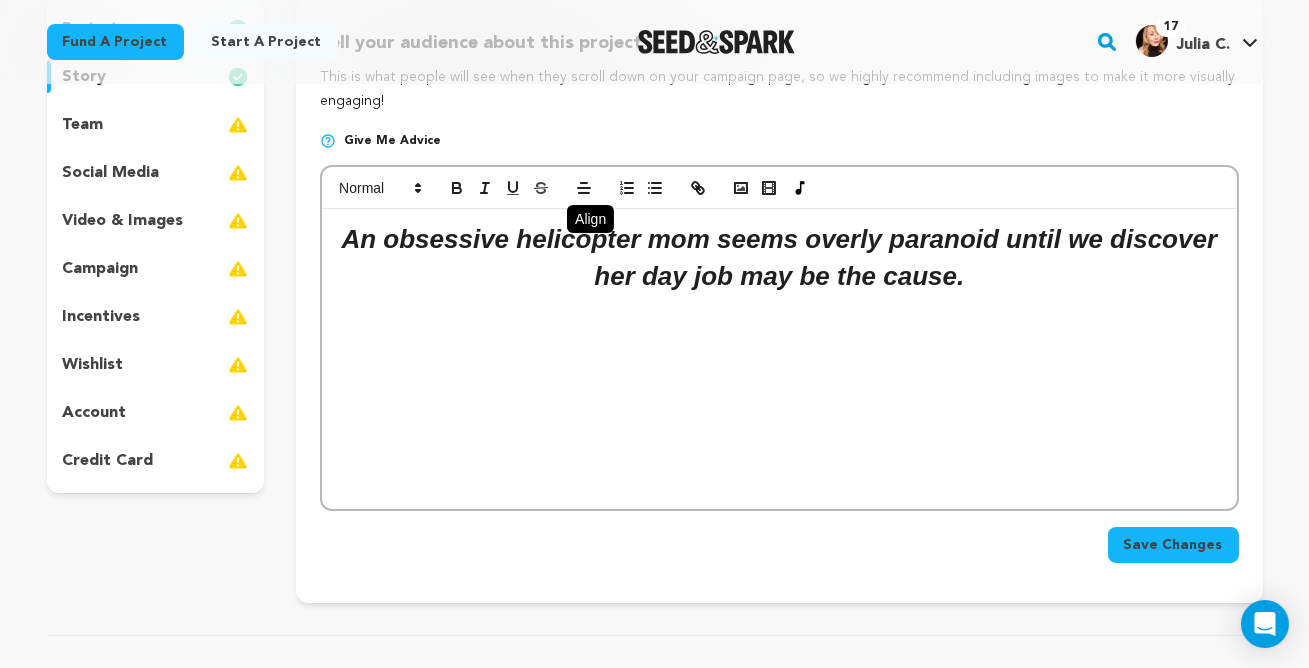 click at bounding box center (238, 125) 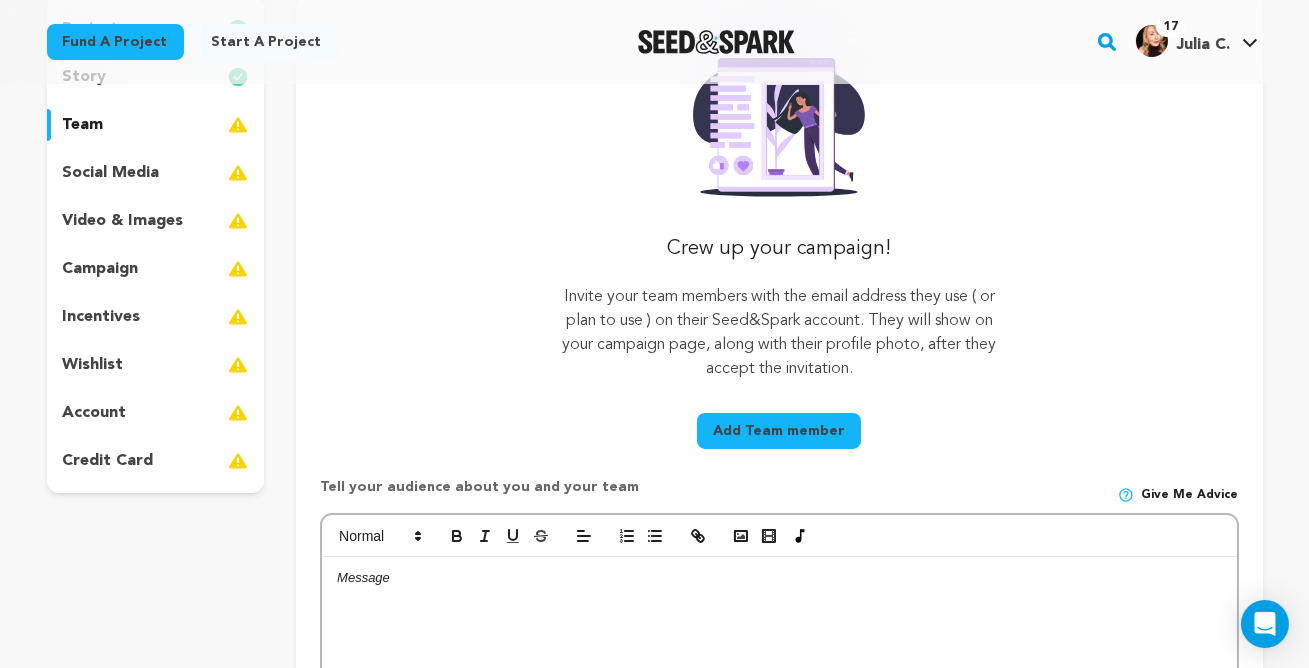 click at bounding box center (238, 125) 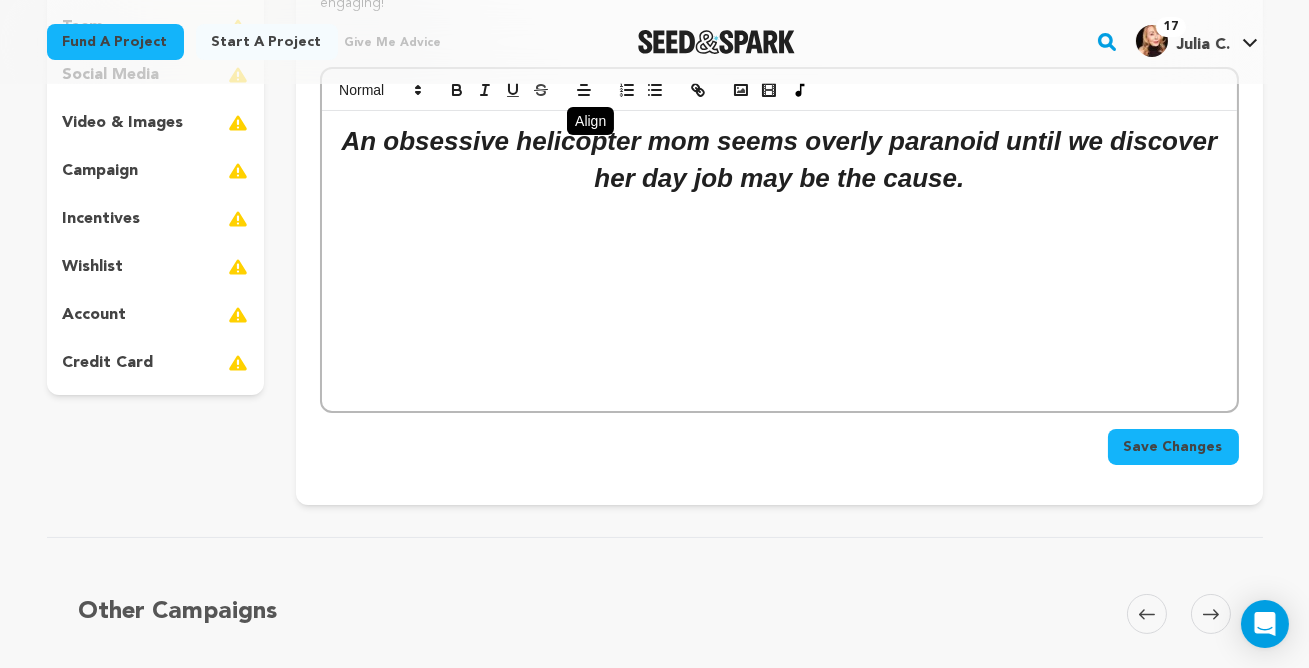 scroll, scrollTop: 370, scrollLeft: 0, axis: vertical 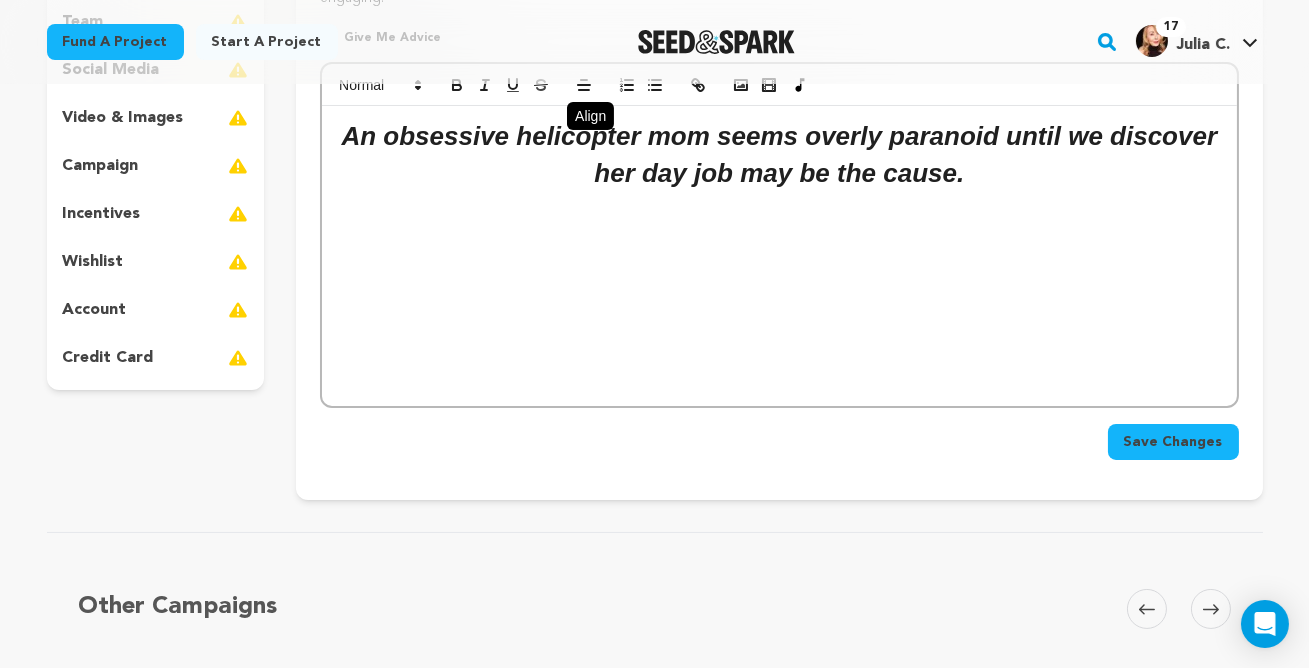 click on "An obsessive helicopter mom seems overly paranoid until we discover her day job may be the cause." at bounding box center [779, 155] 